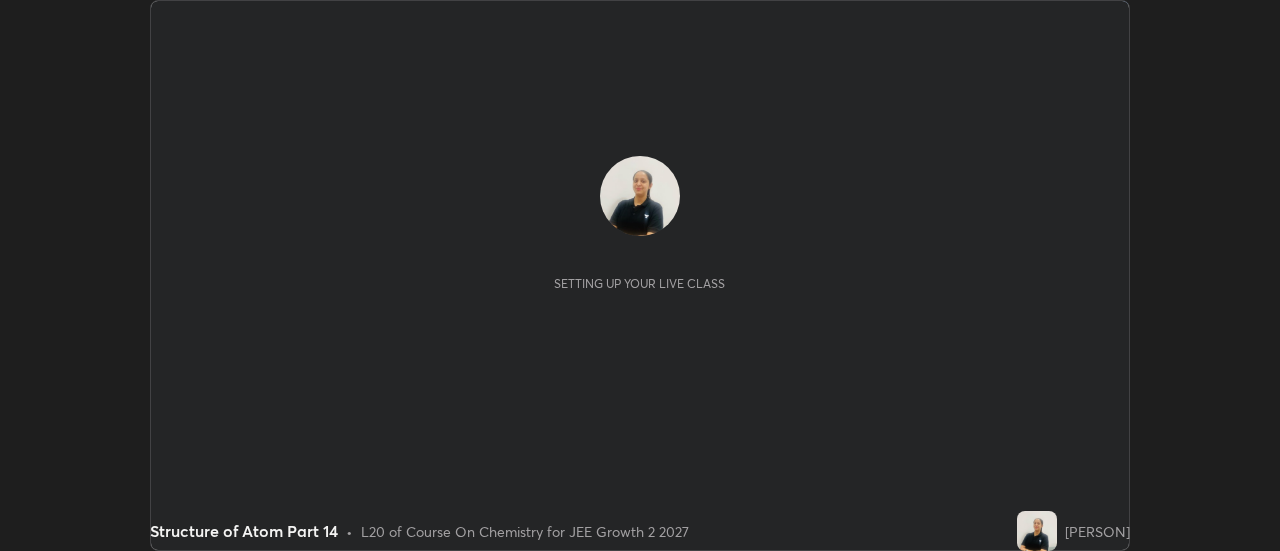 scroll, scrollTop: 0, scrollLeft: 0, axis: both 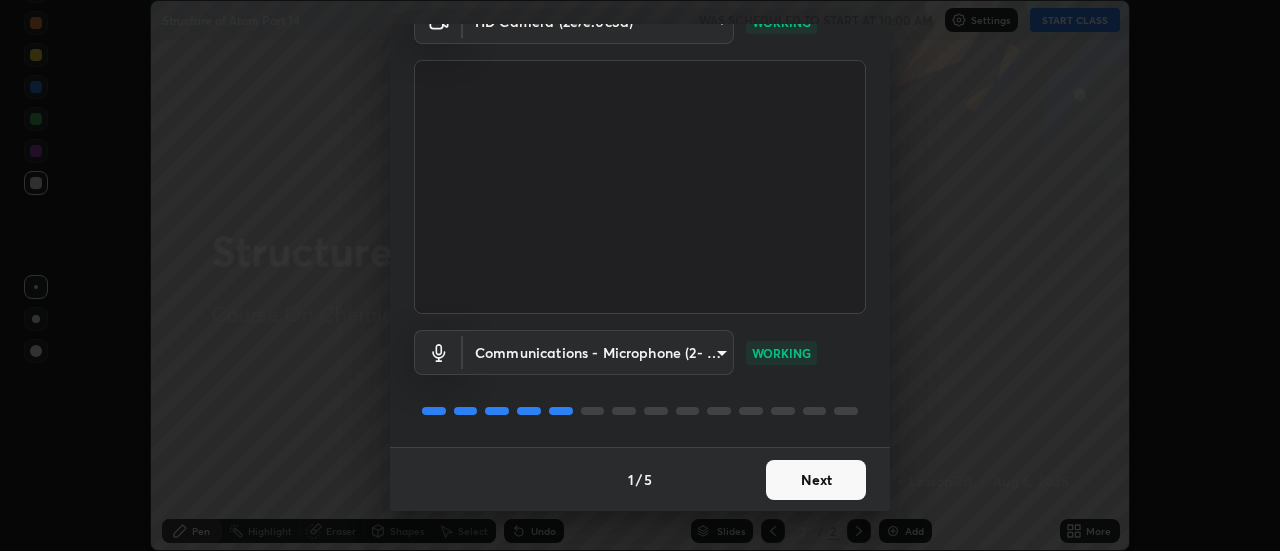click on "Next" at bounding box center (816, 480) 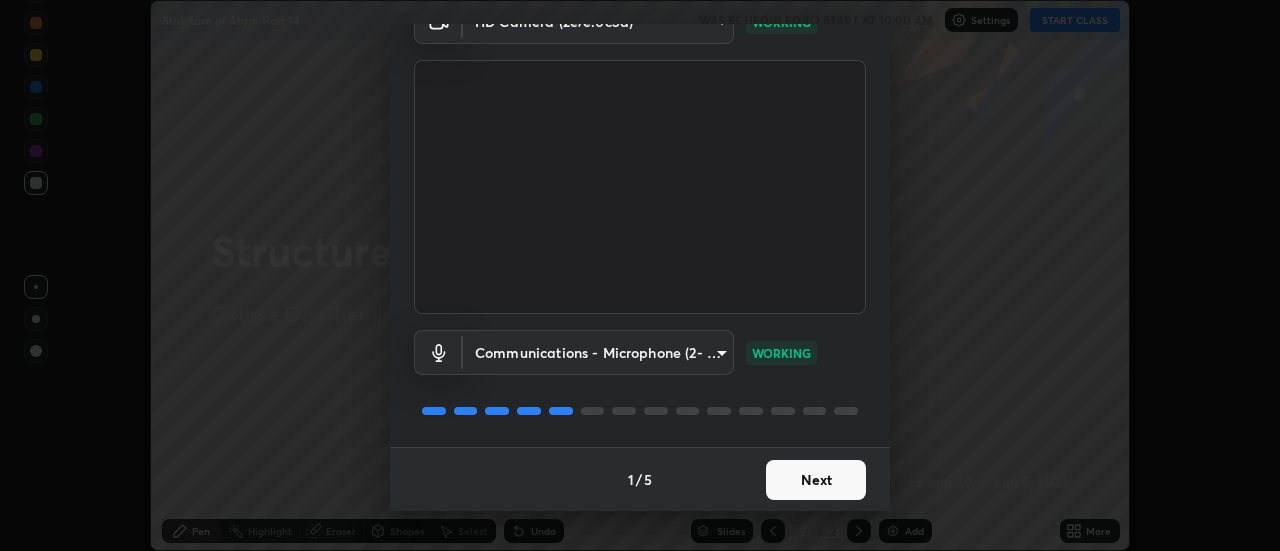 scroll, scrollTop: 0, scrollLeft: 0, axis: both 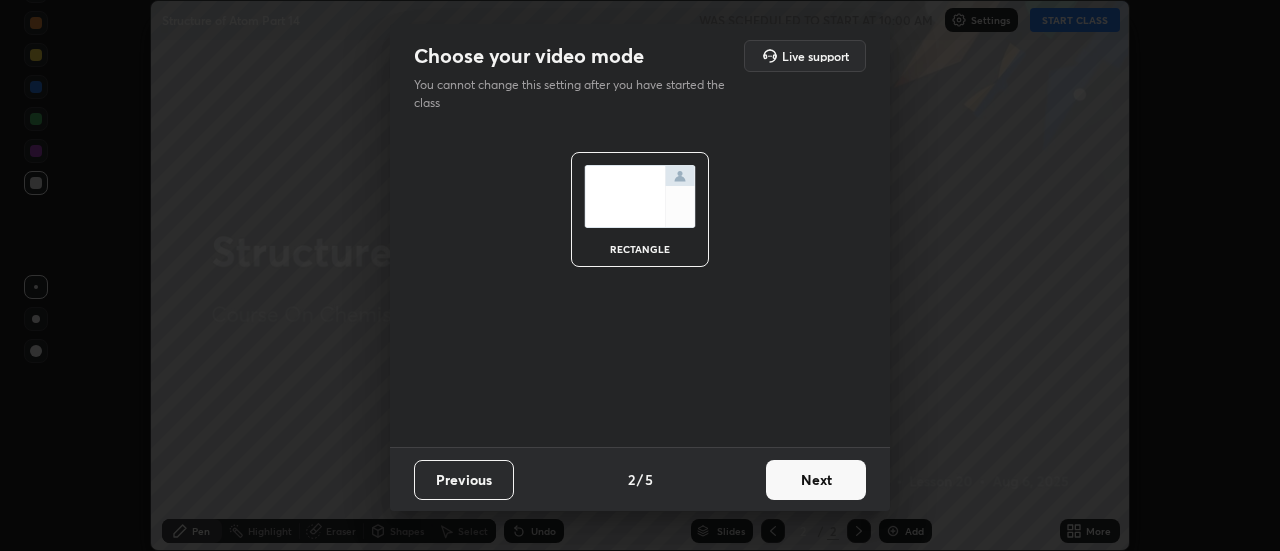 click on "Next" at bounding box center (816, 480) 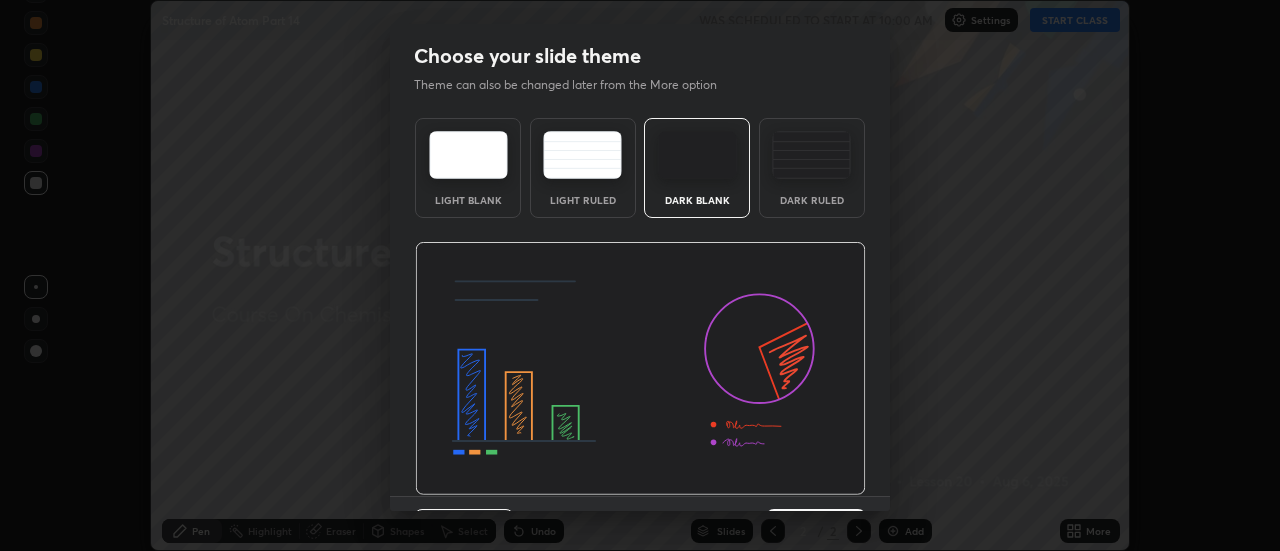 scroll, scrollTop: 49, scrollLeft: 0, axis: vertical 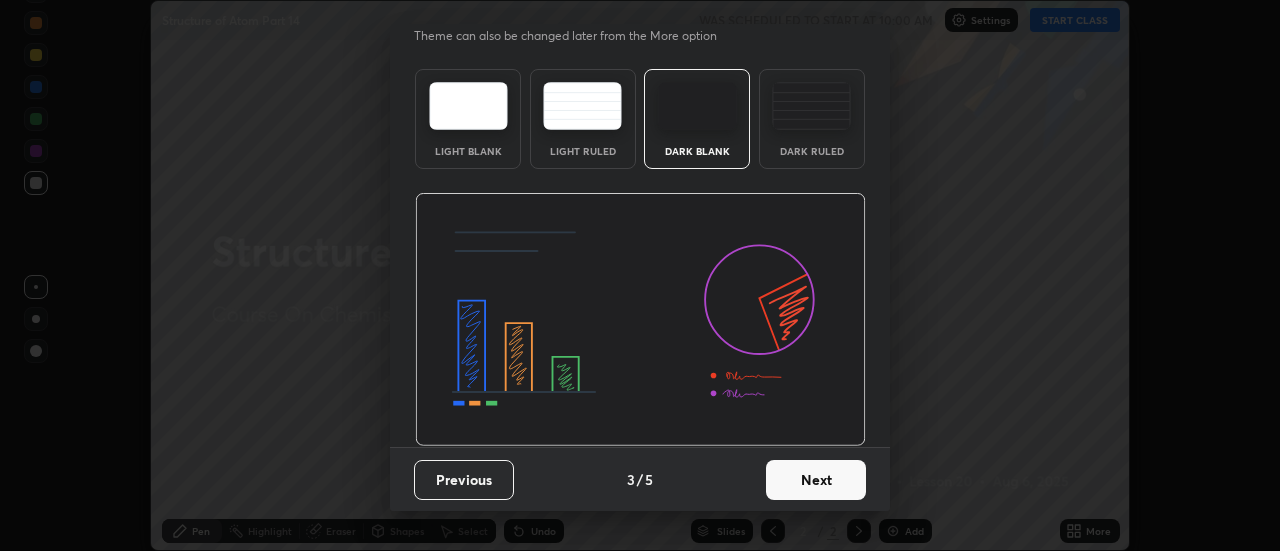 click on "Next" at bounding box center [816, 480] 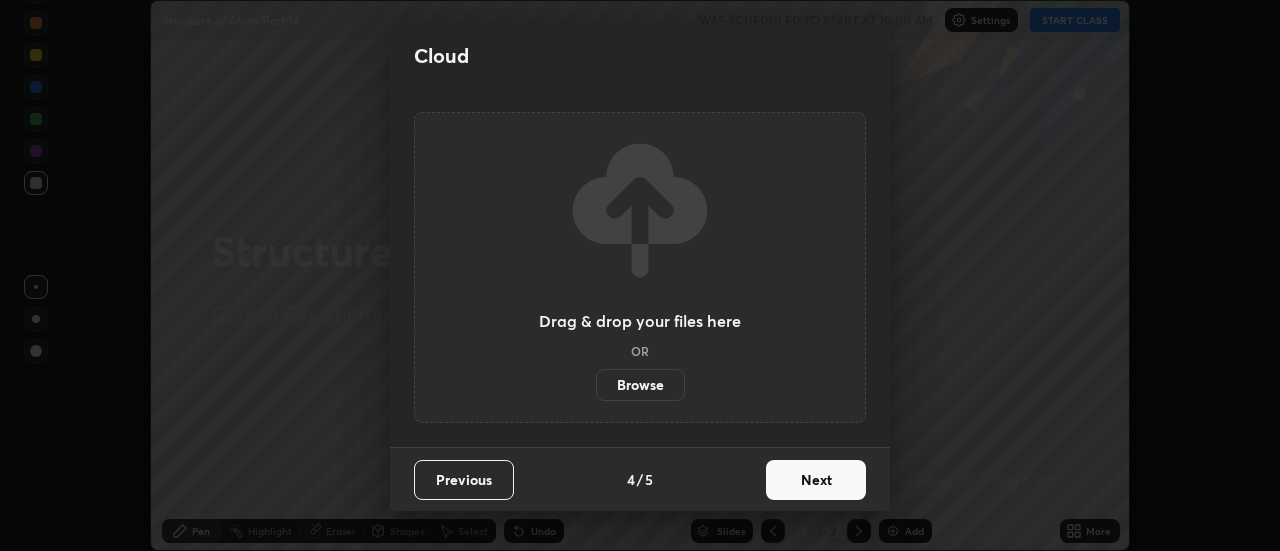 click on "Next" at bounding box center (816, 480) 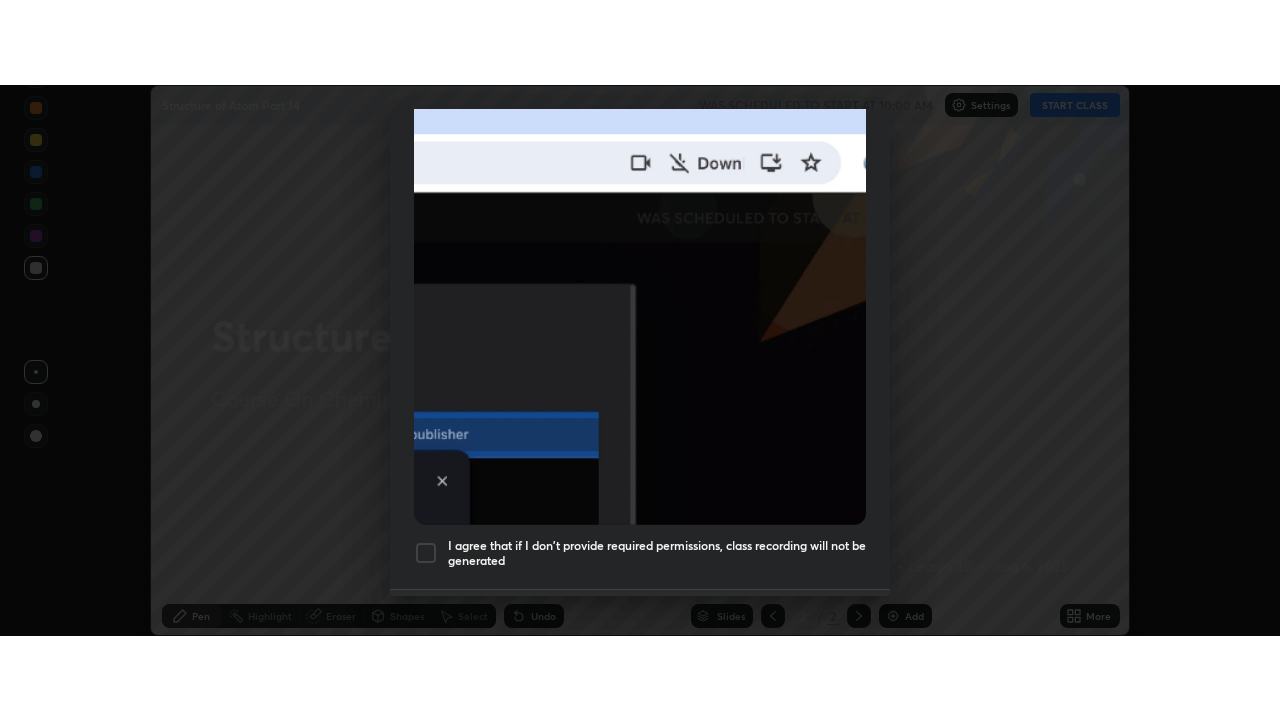 scroll, scrollTop: 513, scrollLeft: 0, axis: vertical 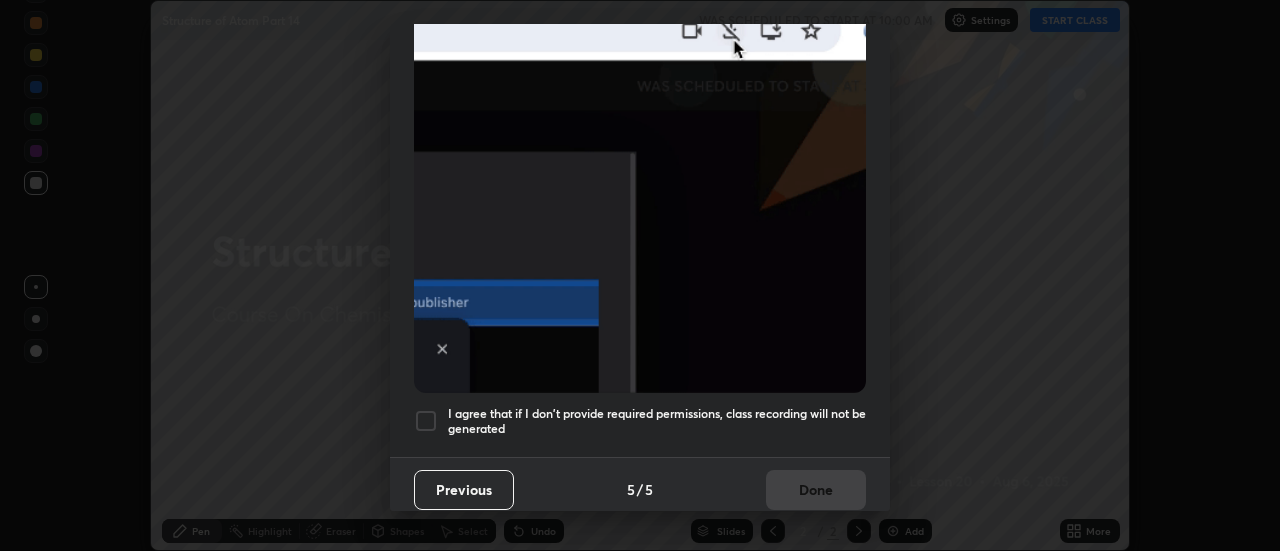 click at bounding box center [426, 421] 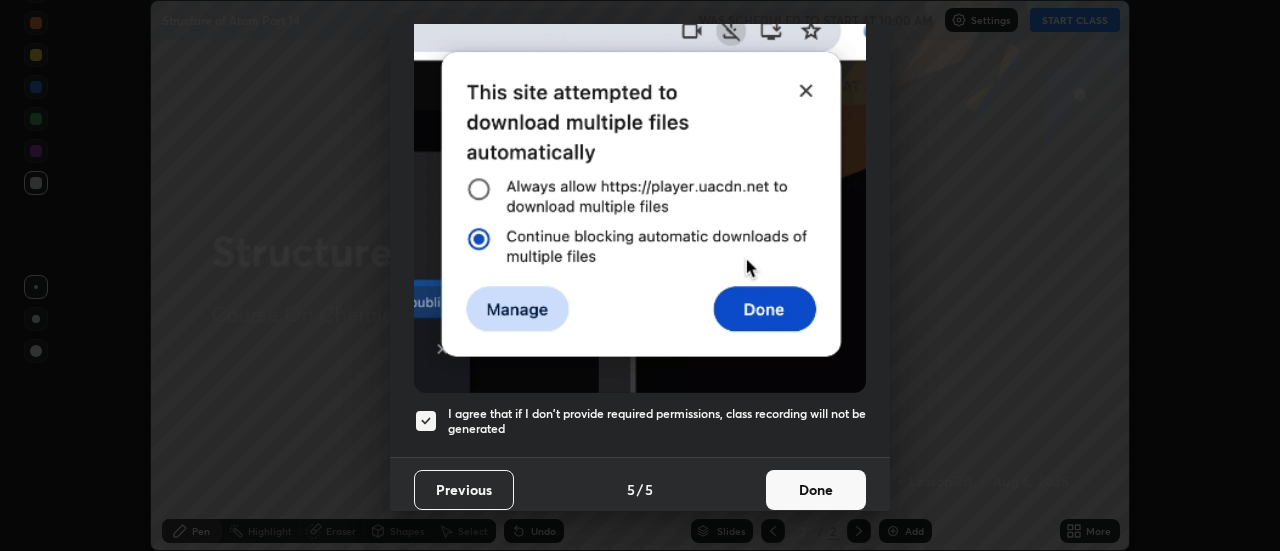 click on "Done" at bounding box center [816, 490] 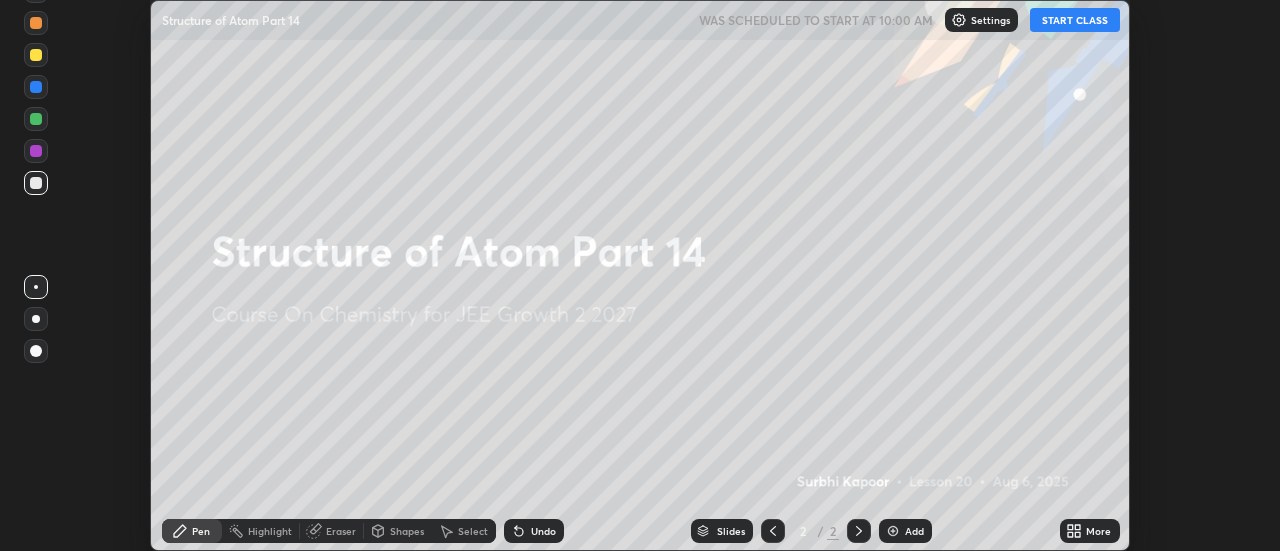 click on "START CLASS" at bounding box center [1075, 20] 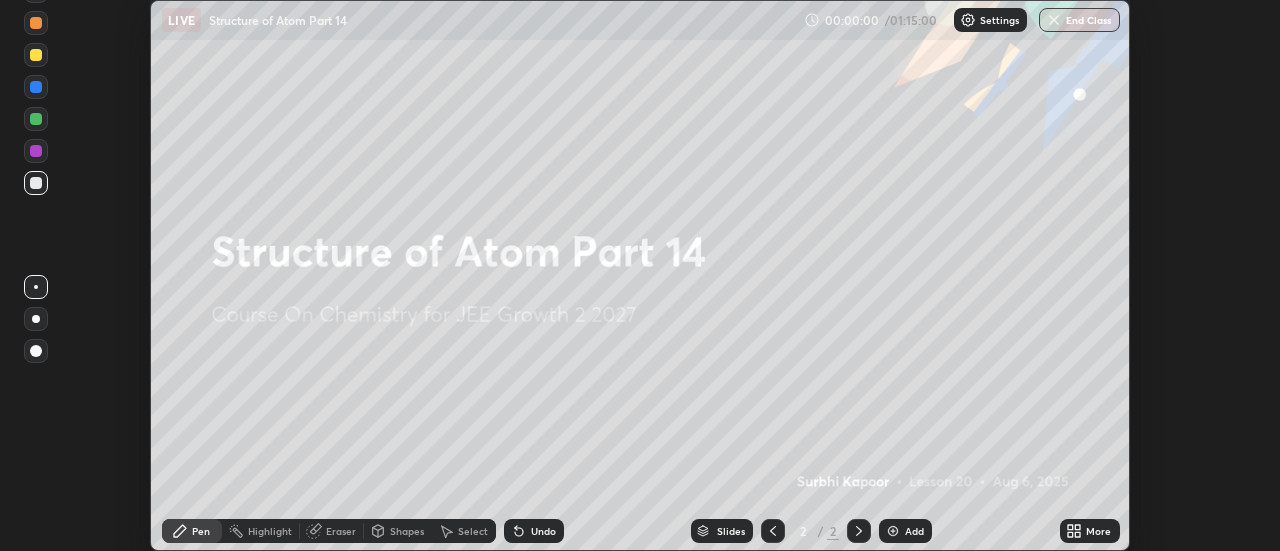 click 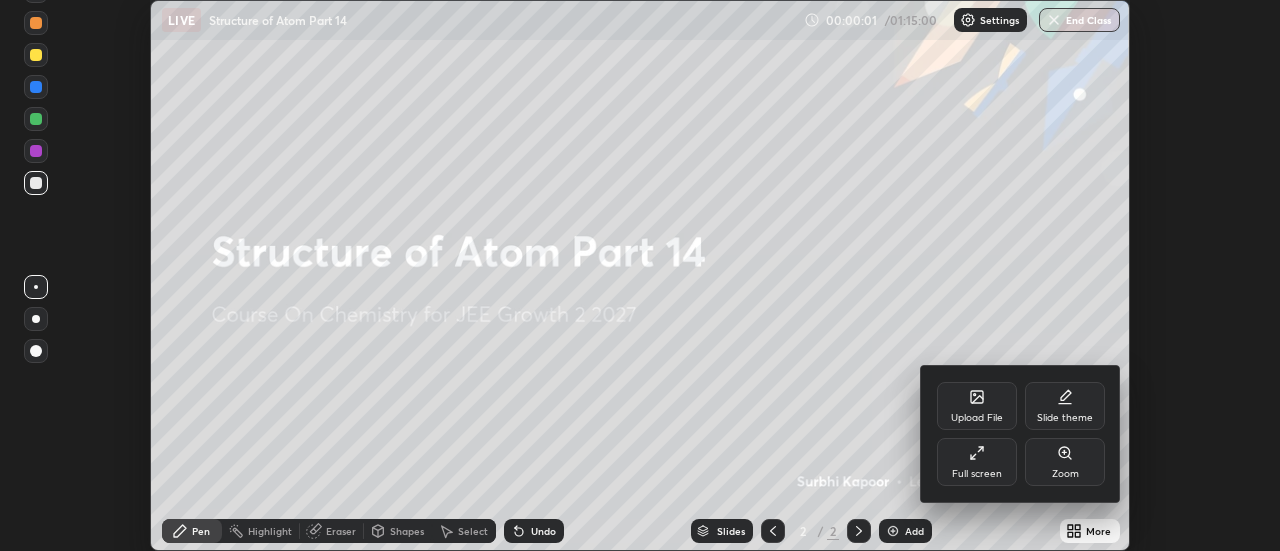 click on "Full screen" at bounding box center [977, 474] 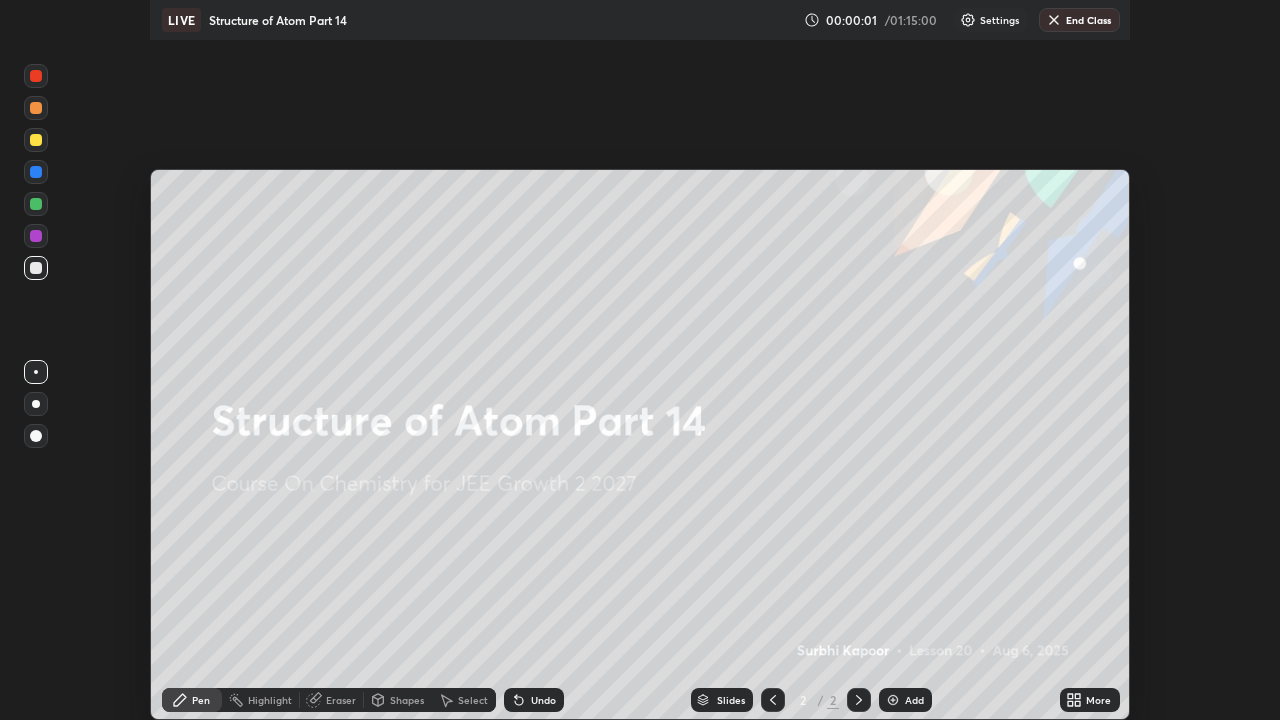 scroll, scrollTop: 99280, scrollLeft: 98720, axis: both 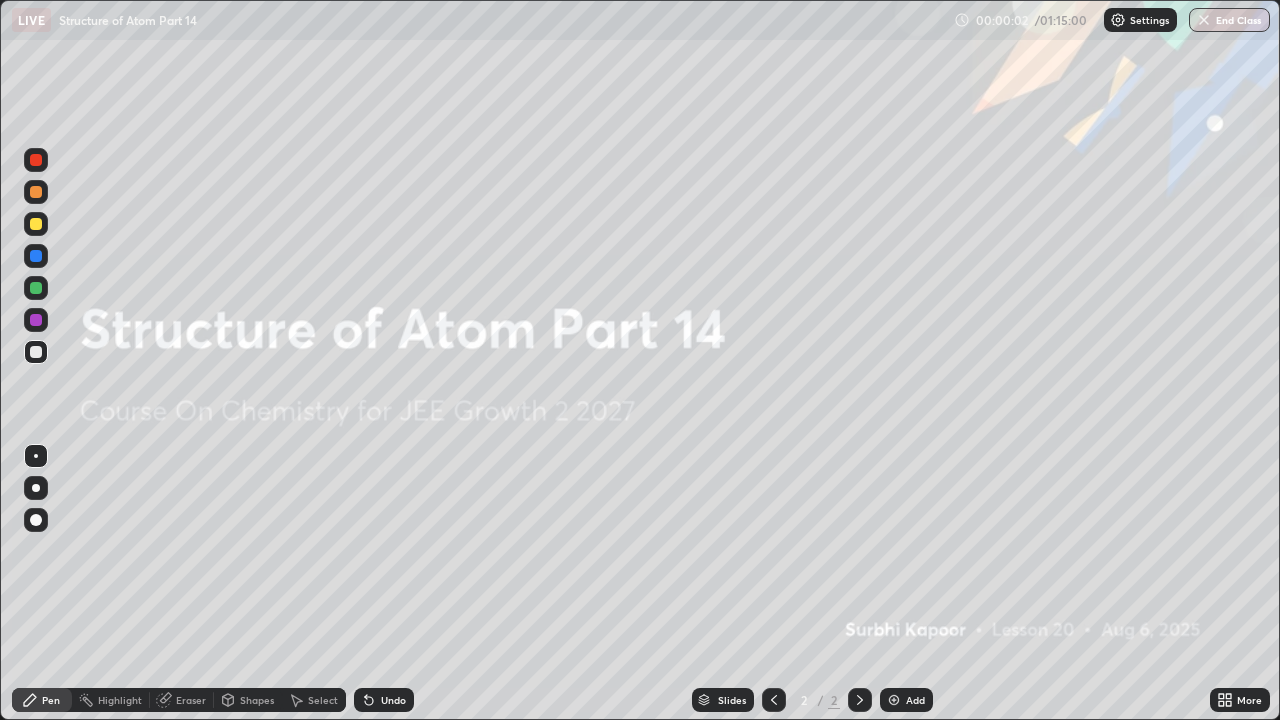 click on "Add" at bounding box center [915, 700] 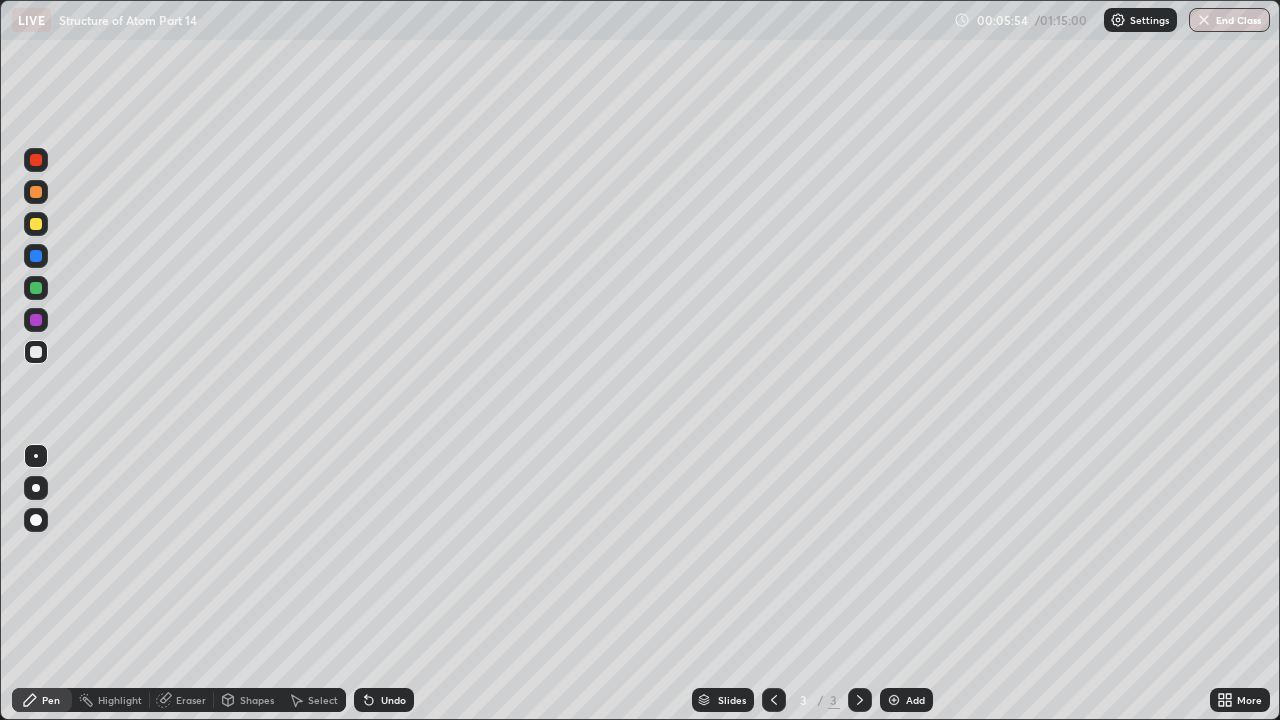 click on "Add" at bounding box center [915, 700] 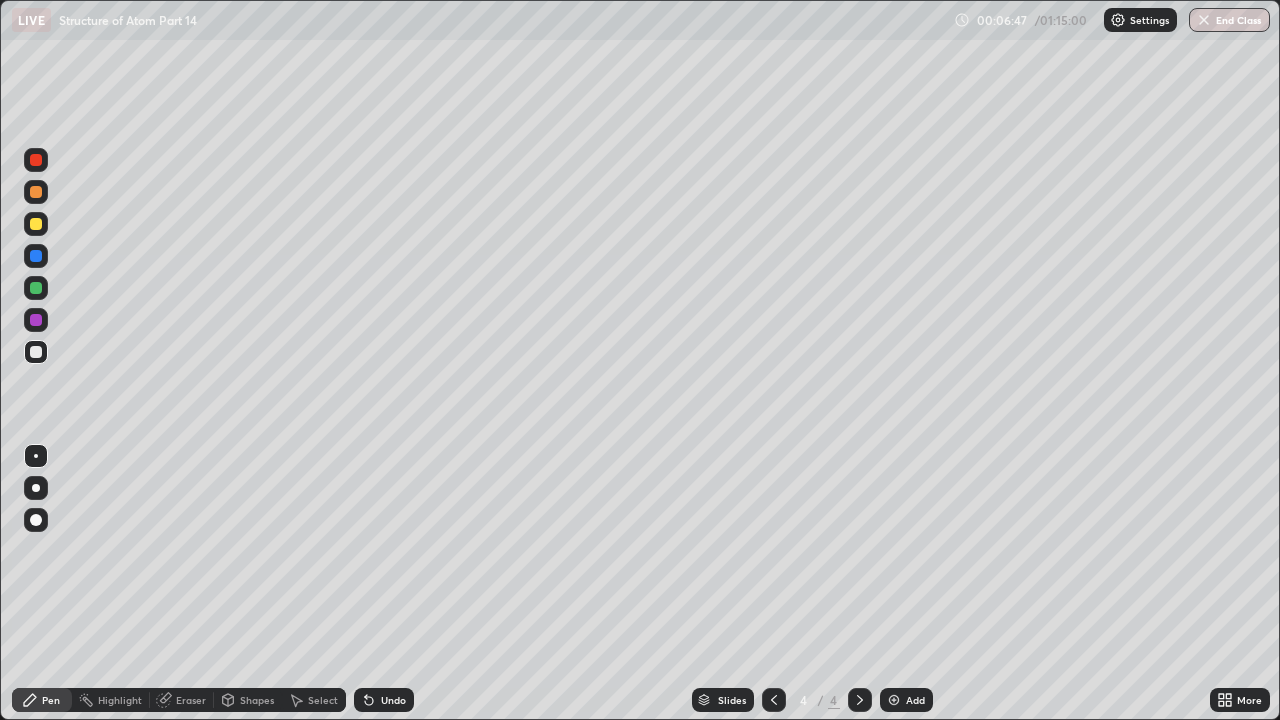 click on "Undo" at bounding box center (393, 700) 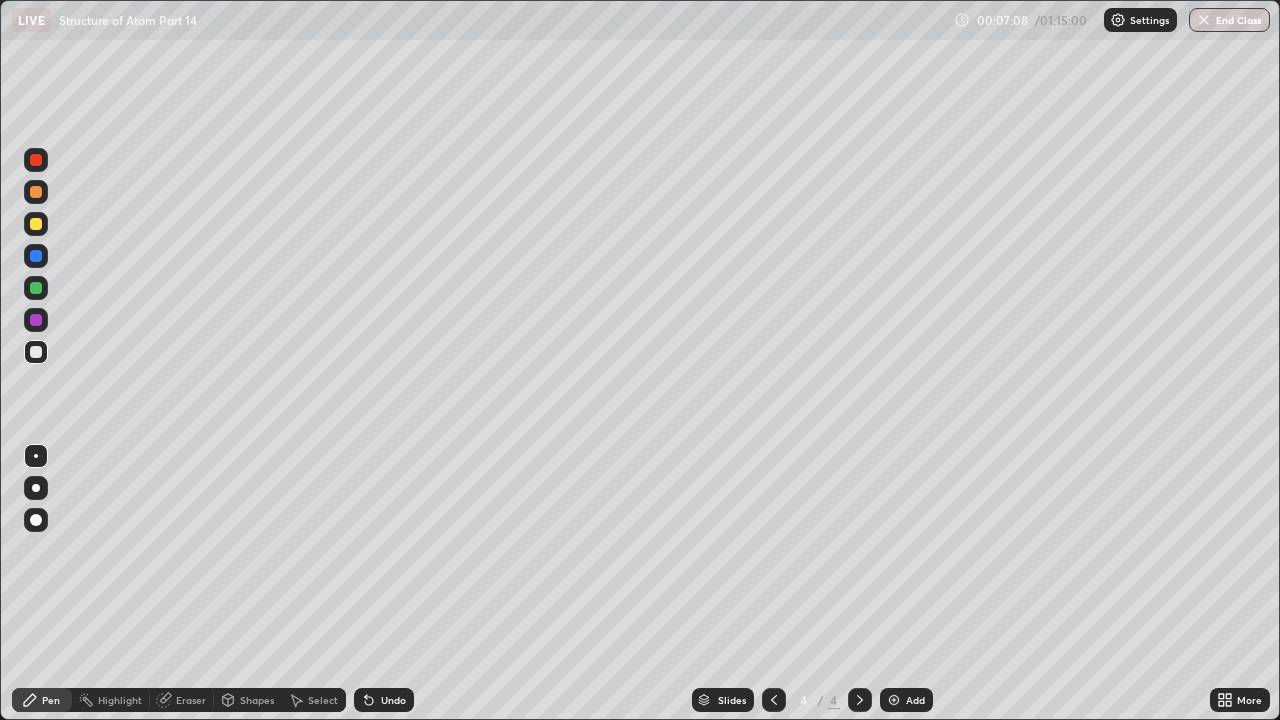 click 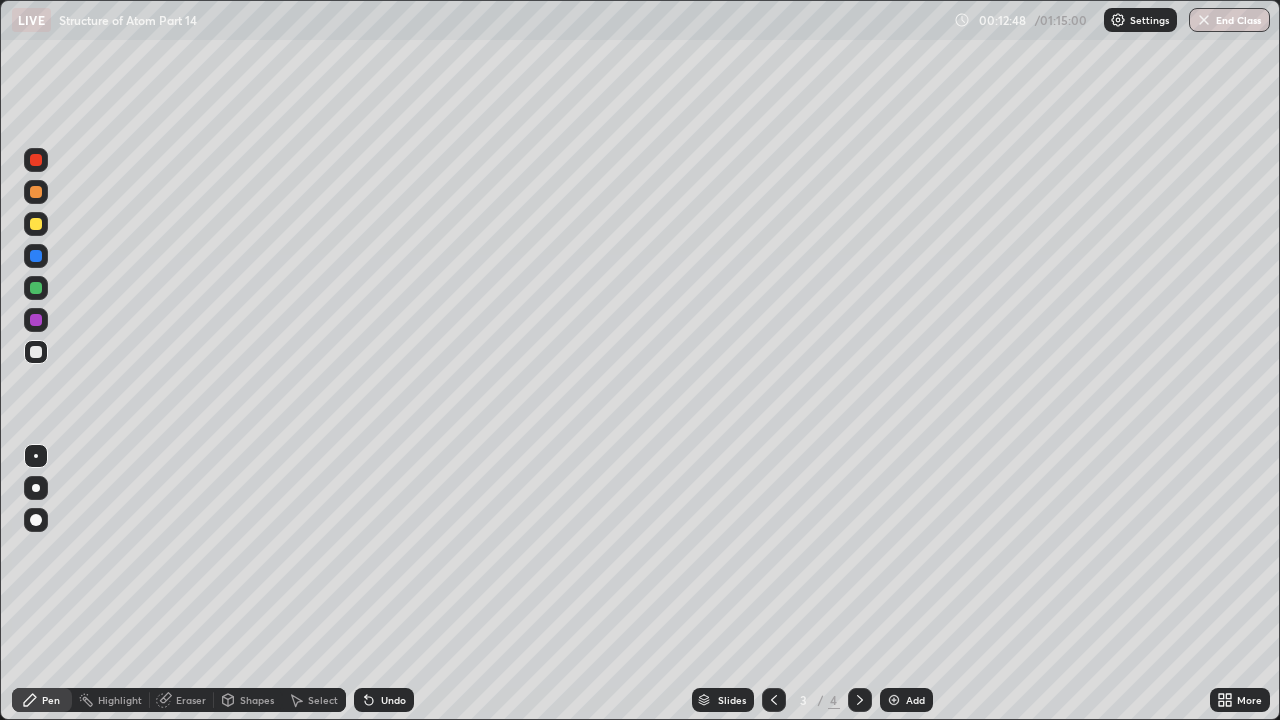 click 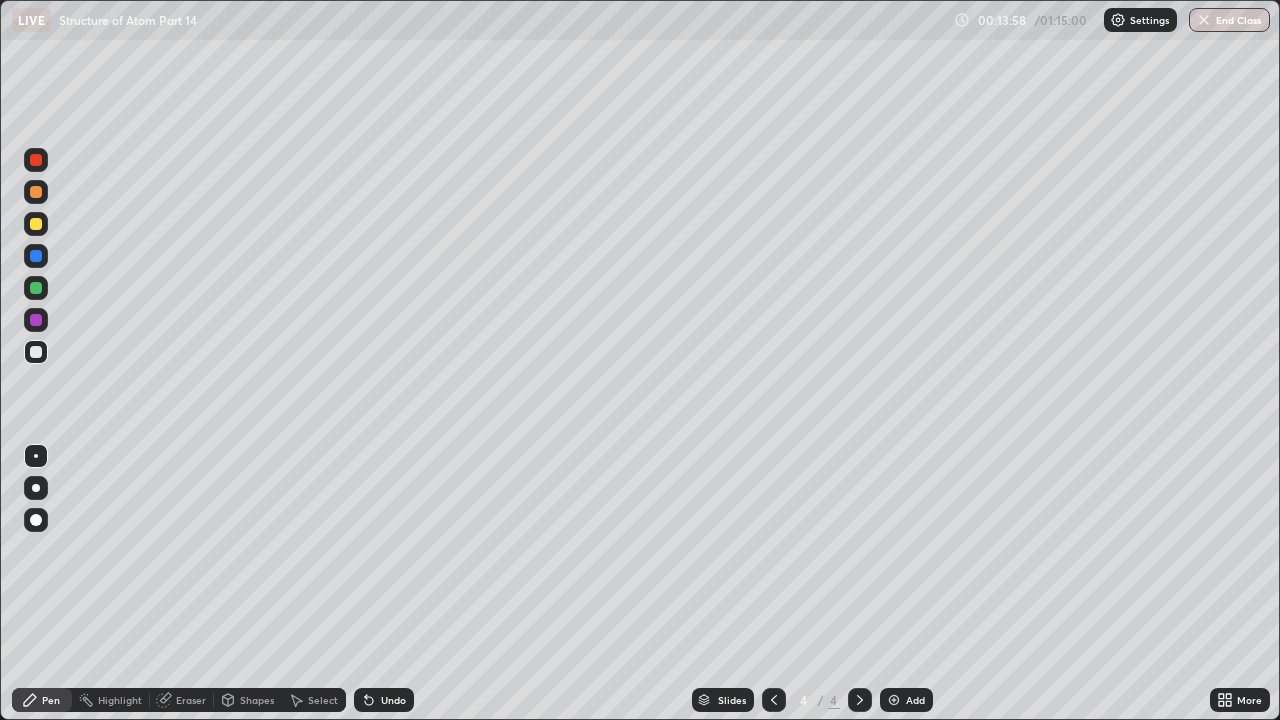click on "Add" at bounding box center [906, 700] 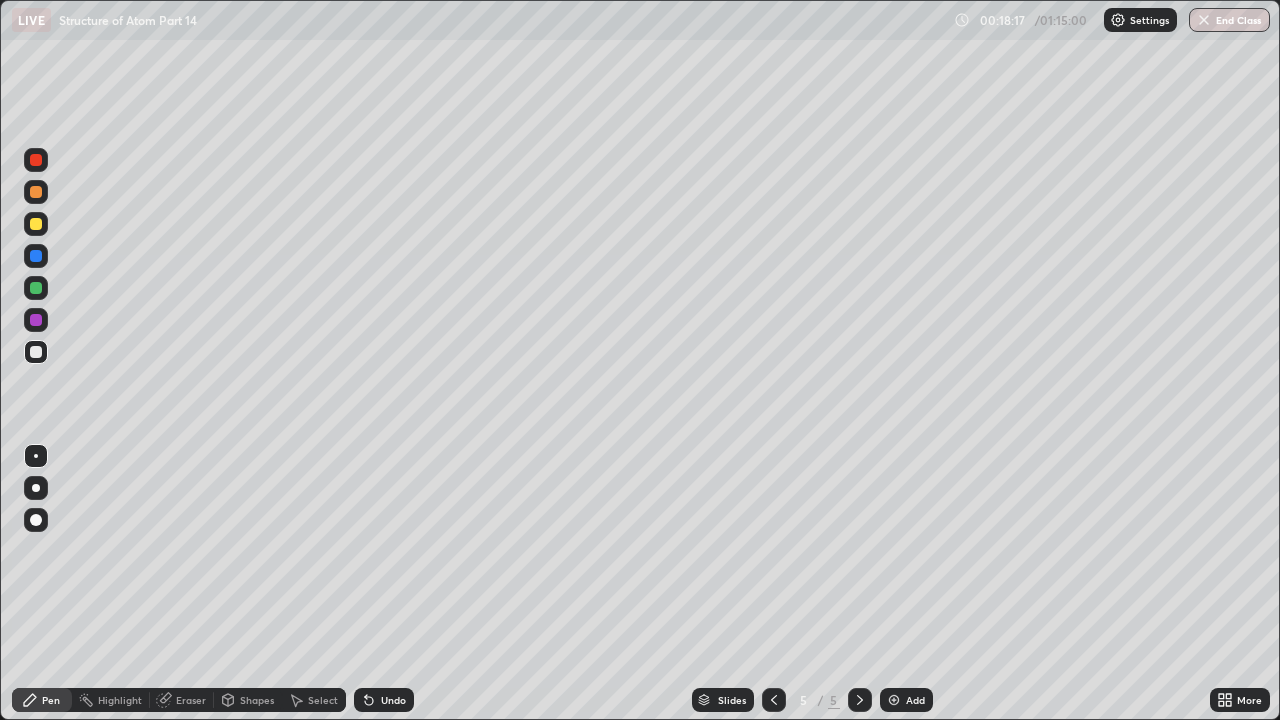 click on "Add" at bounding box center [906, 700] 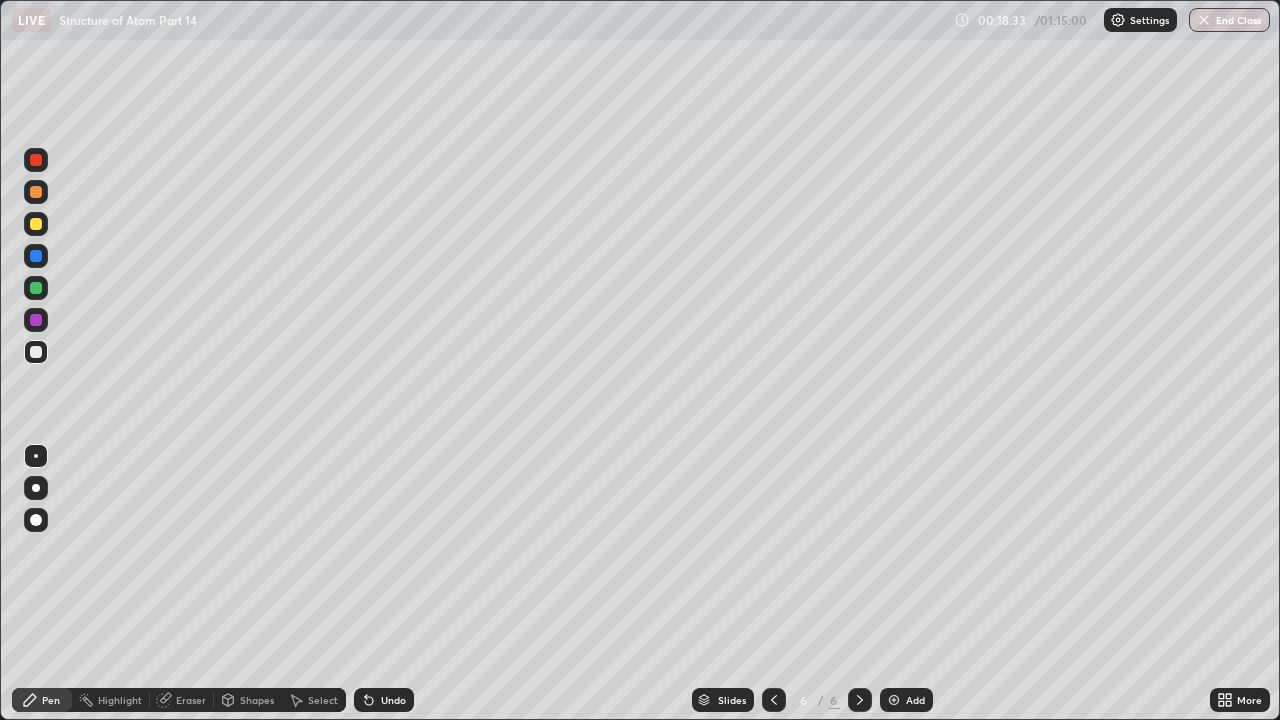 click on "Undo" at bounding box center (393, 700) 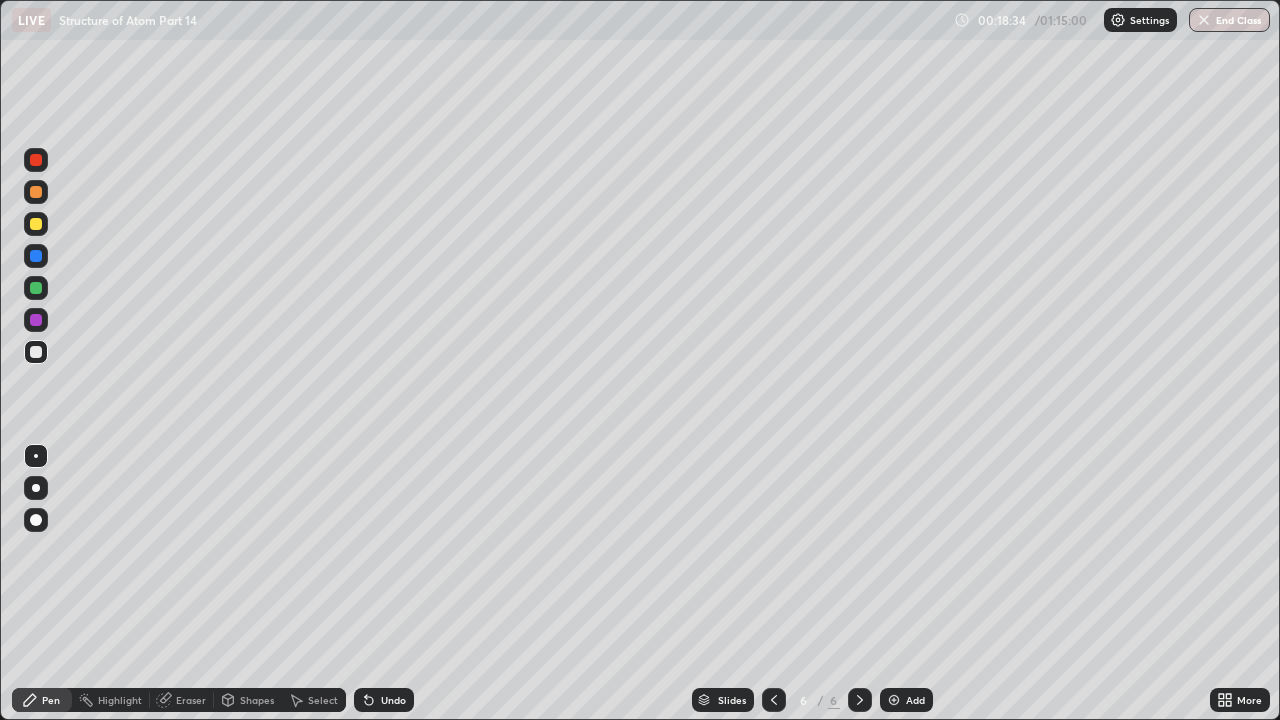 click on "Undo" at bounding box center (393, 700) 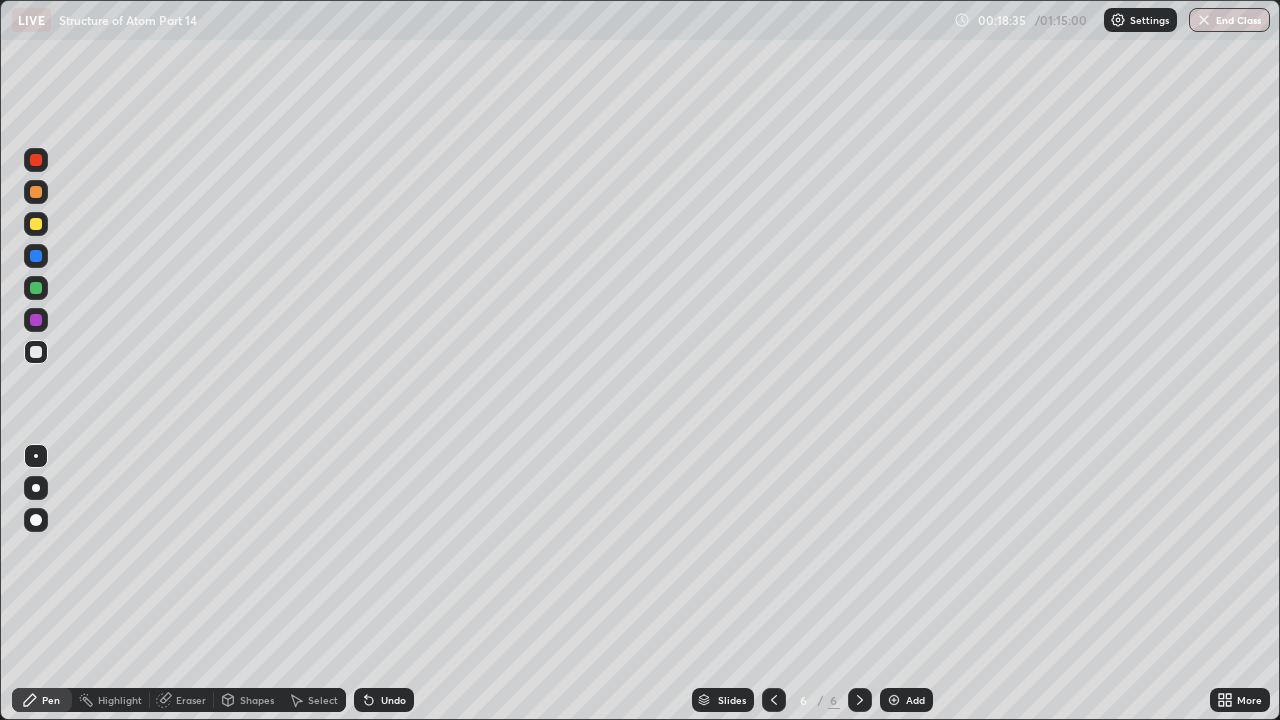 click on "Undo" at bounding box center (393, 700) 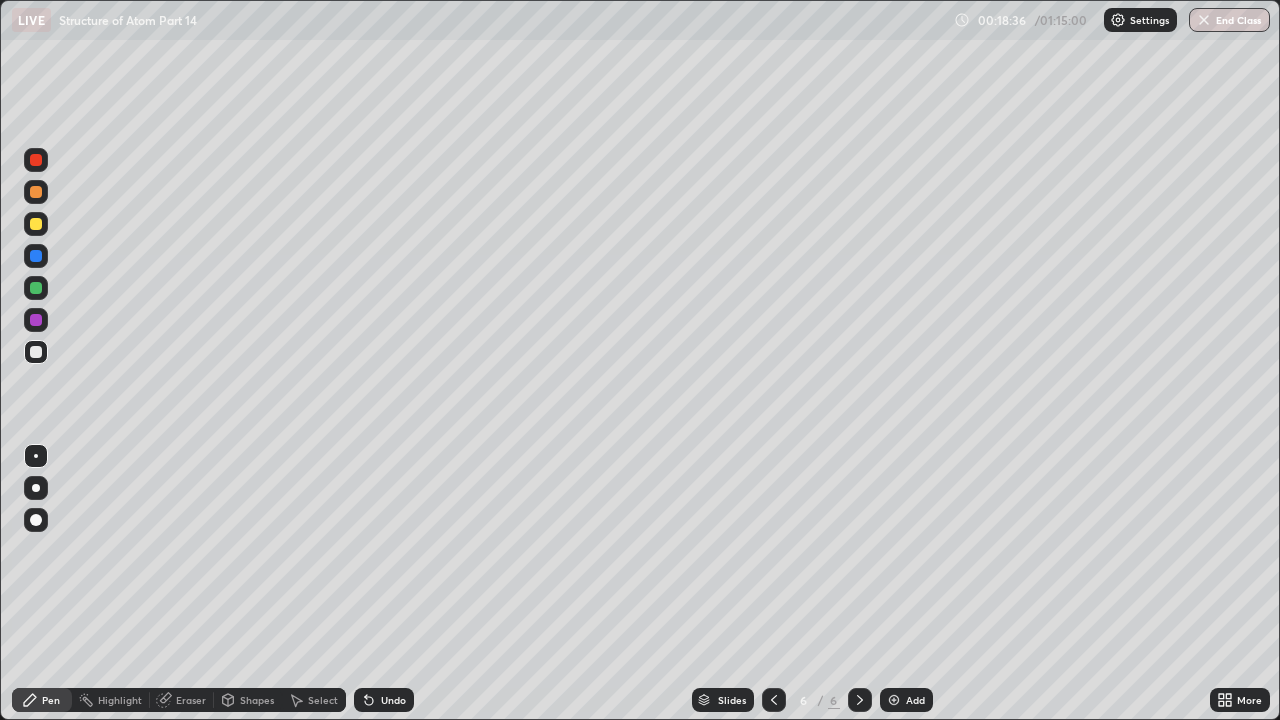 click on "Undo" at bounding box center (393, 700) 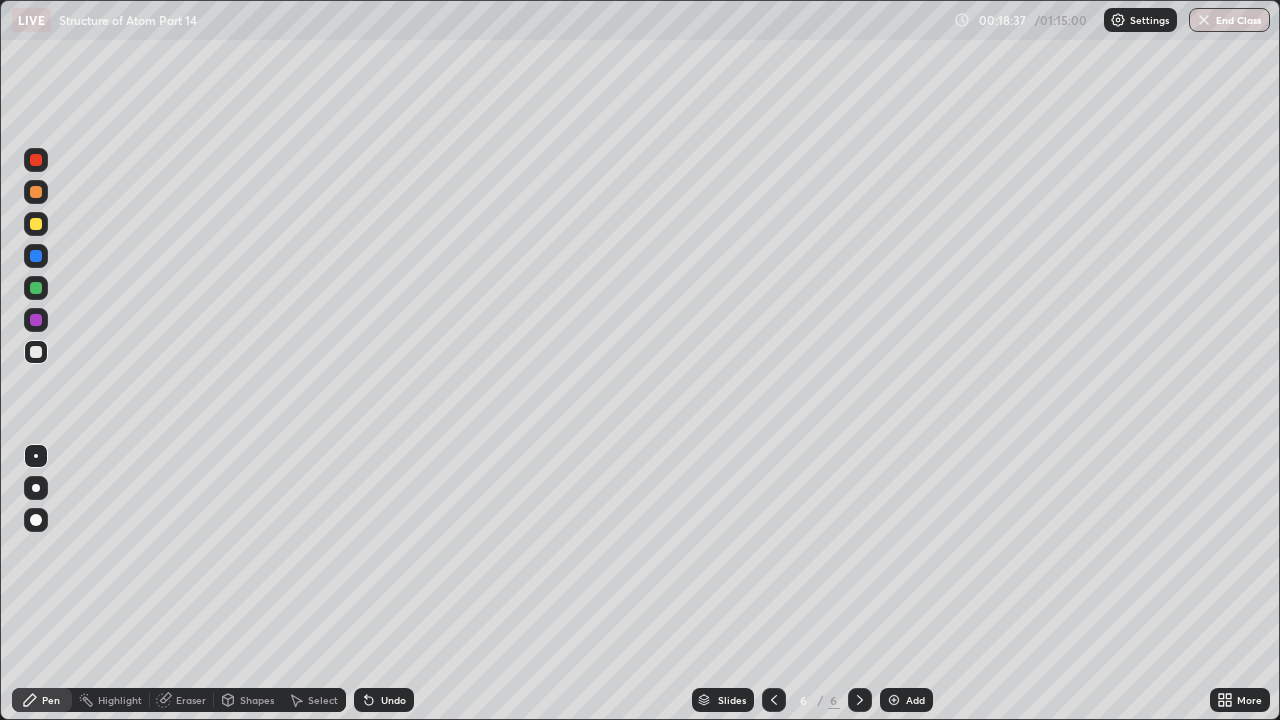 click on "Undo" at bounding box center [393, 700] 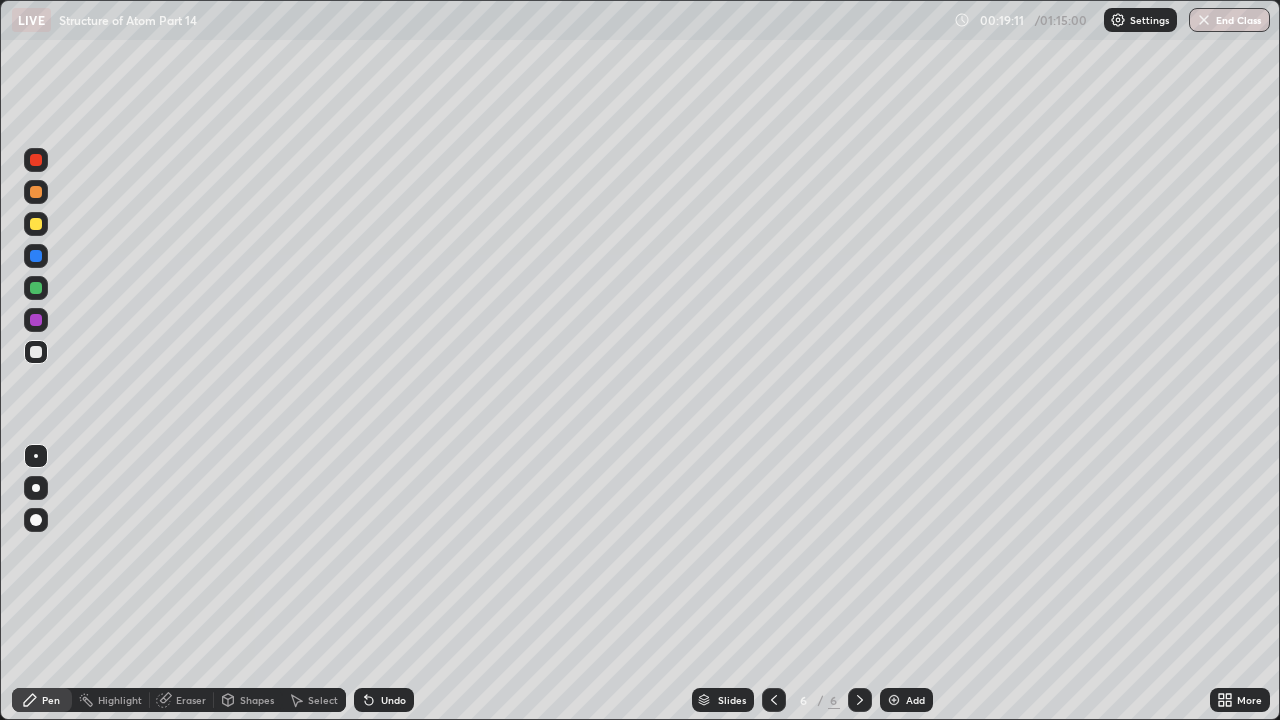 click on "Undo" at bounding box center [393, 700] 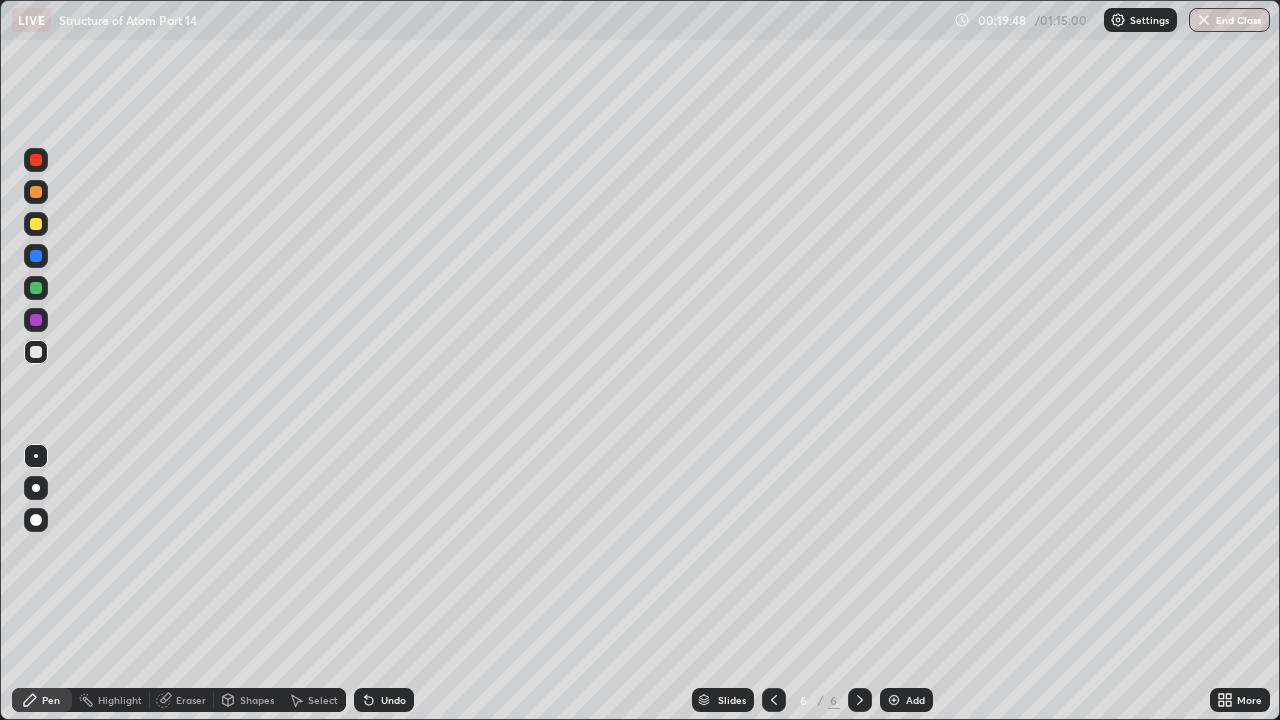 click on "Add" at bounding box center (915, 700) 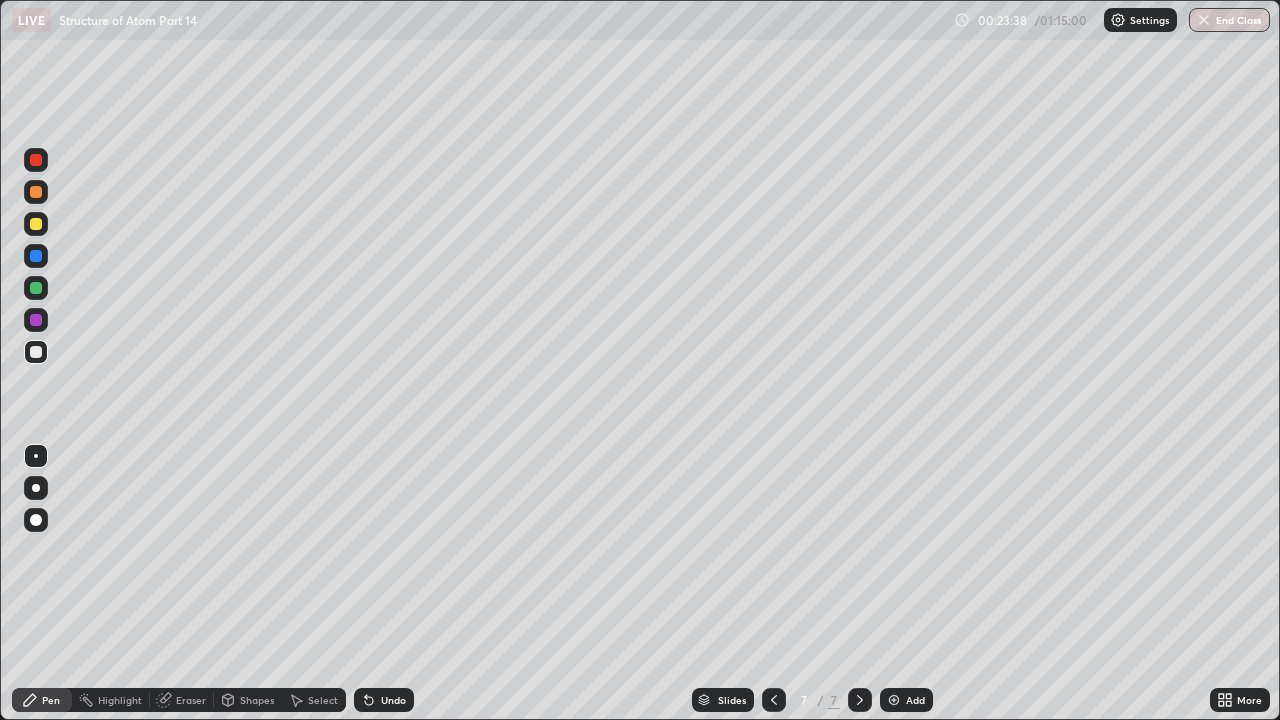 click on "Add" at bounding box center [915, 700] 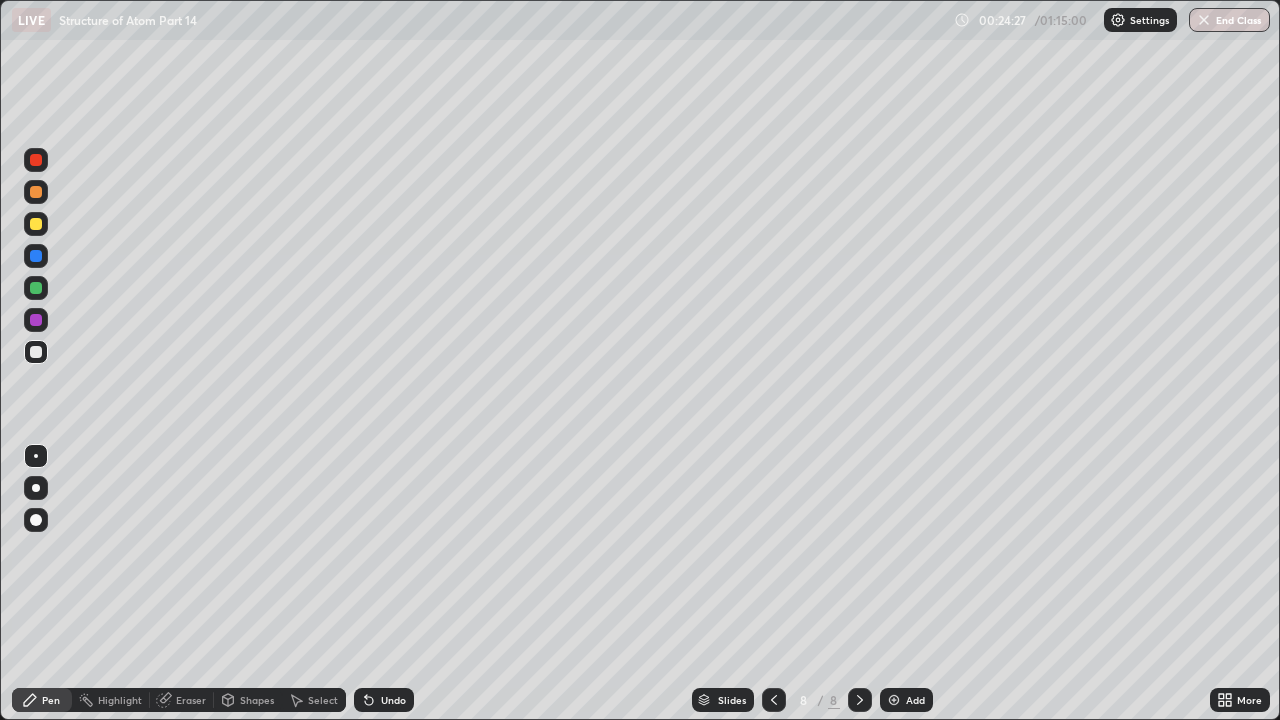 click 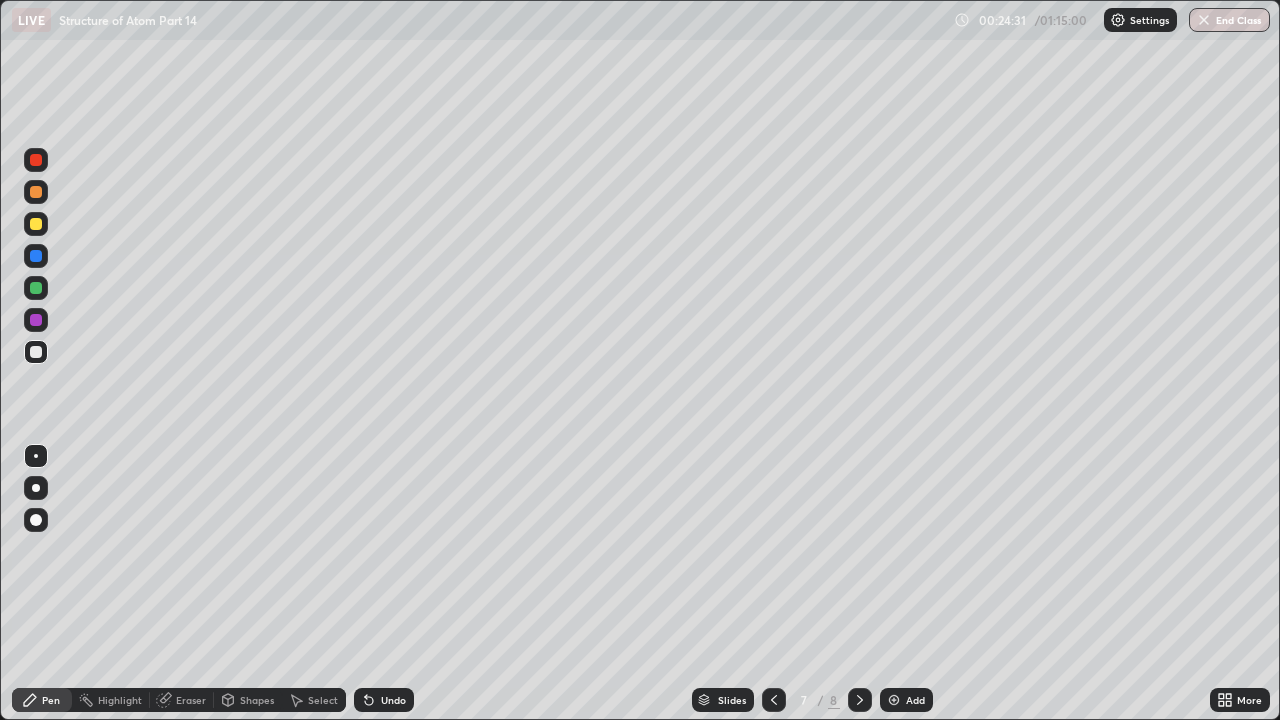 click 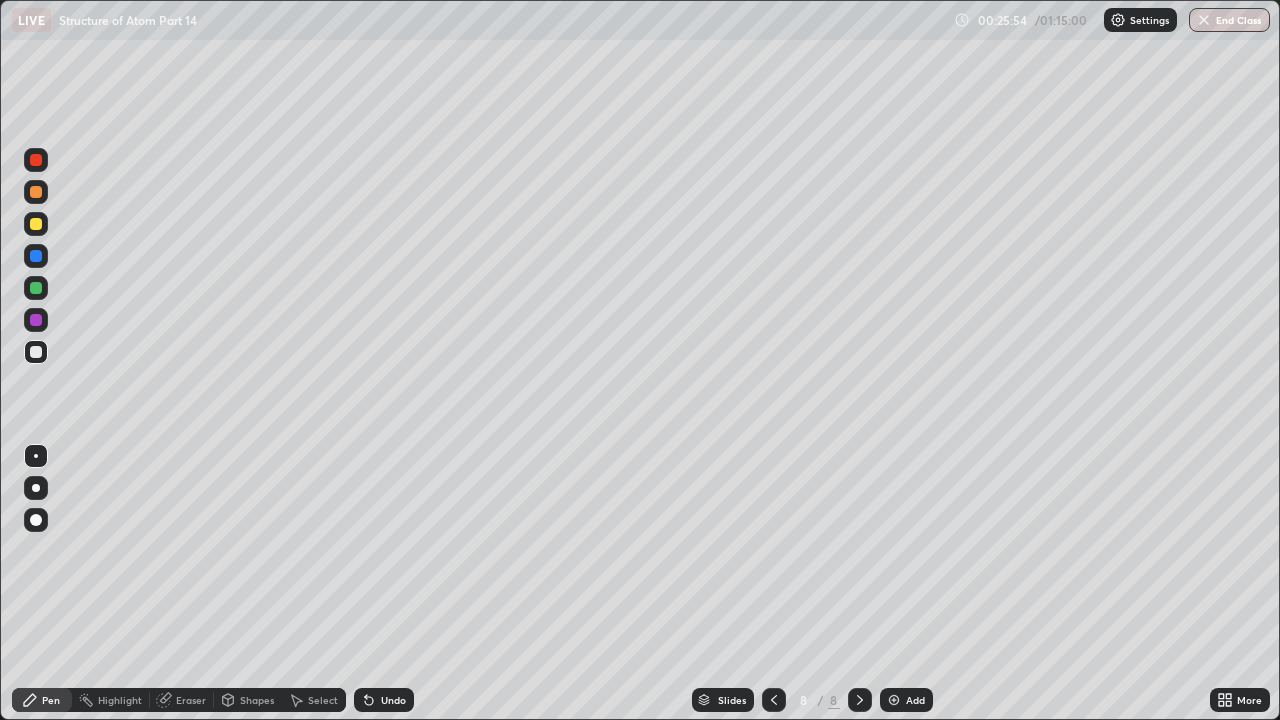 click on "Add" at bounding box center (915, 700) 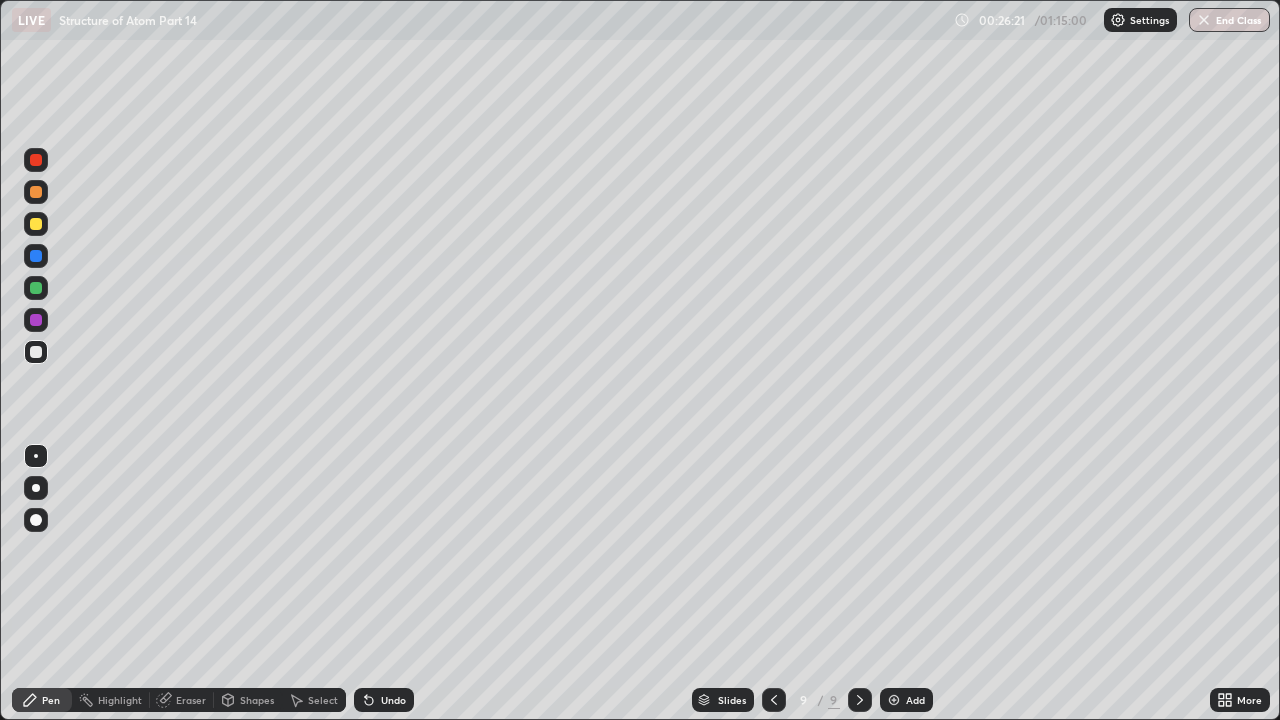 click 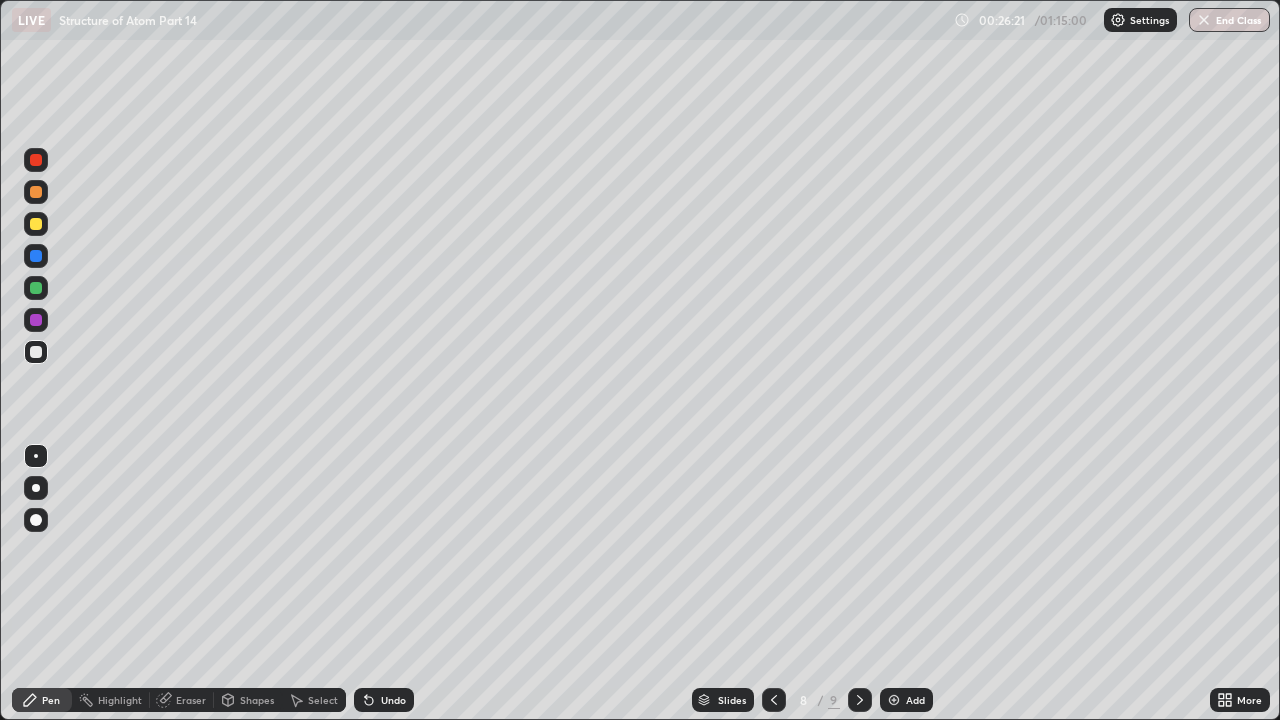 click 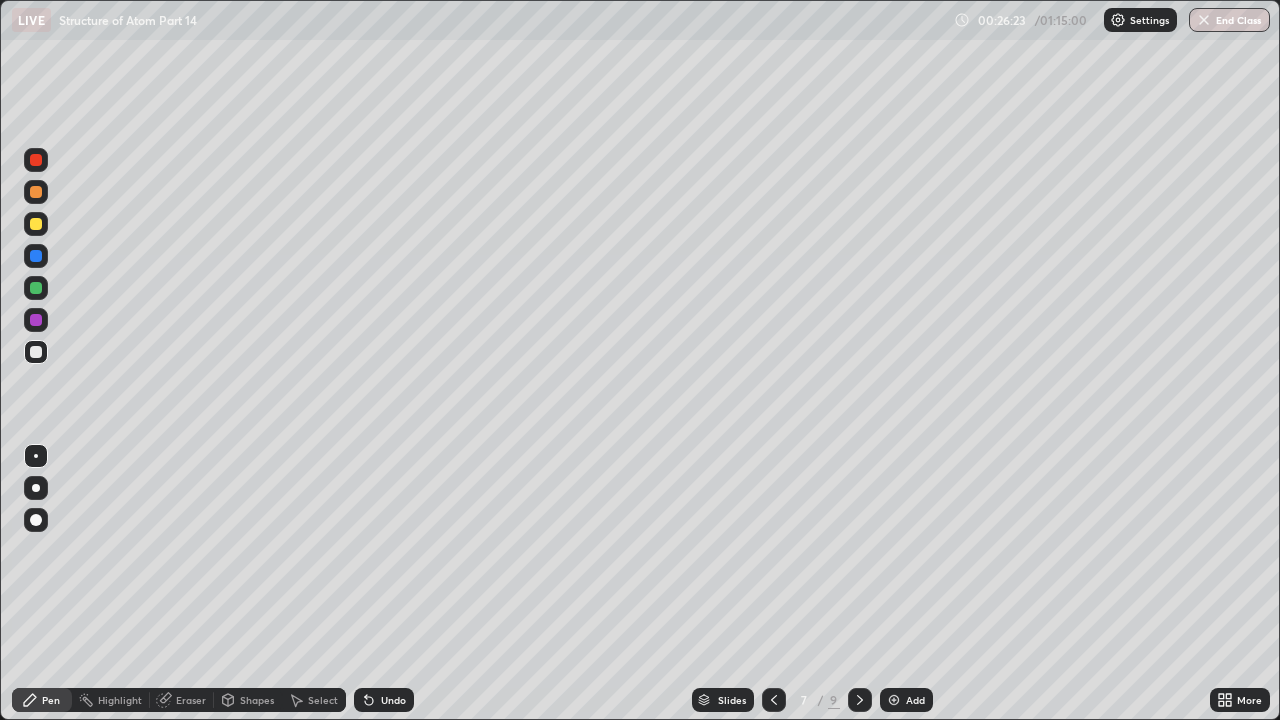 click at bounding box center [860, 700] 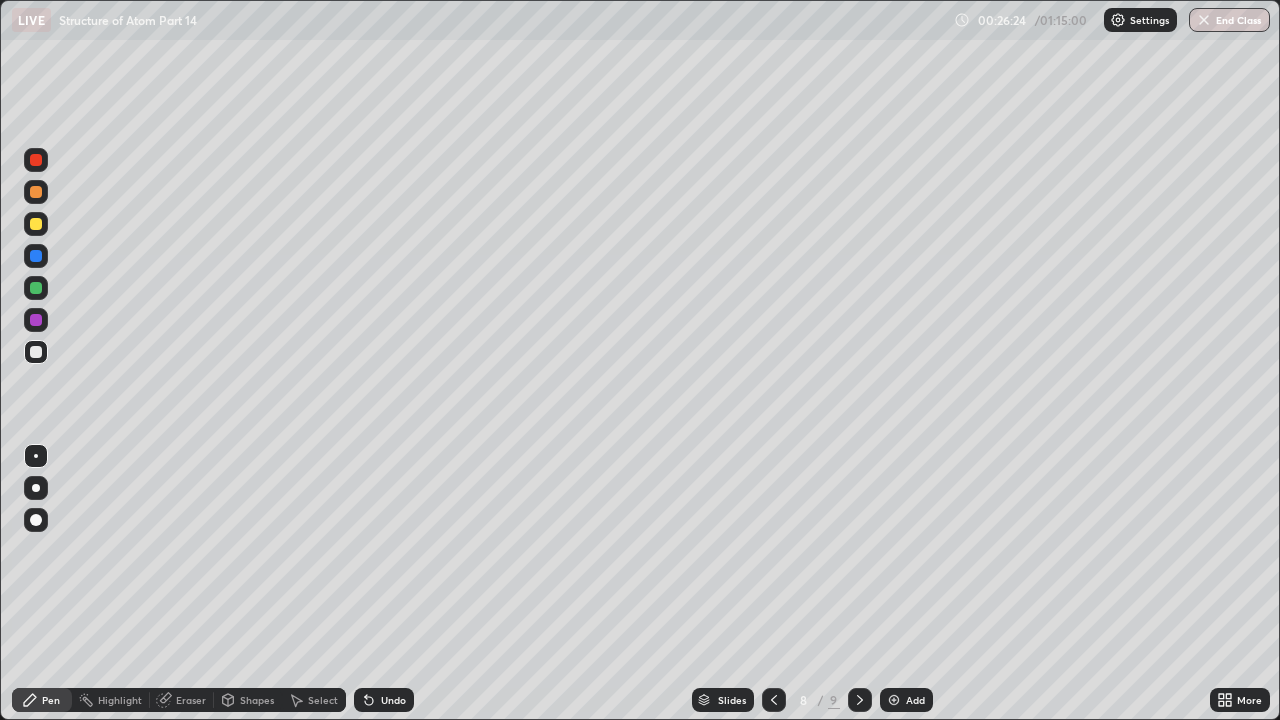 click 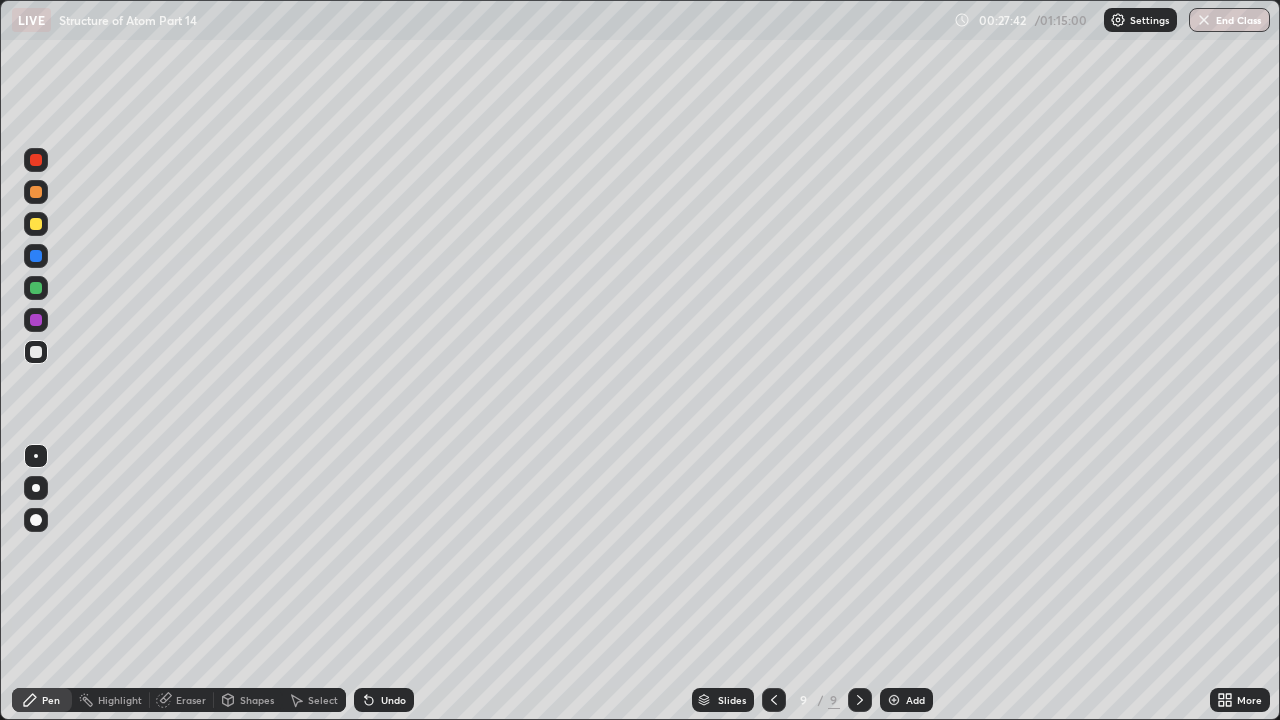 click 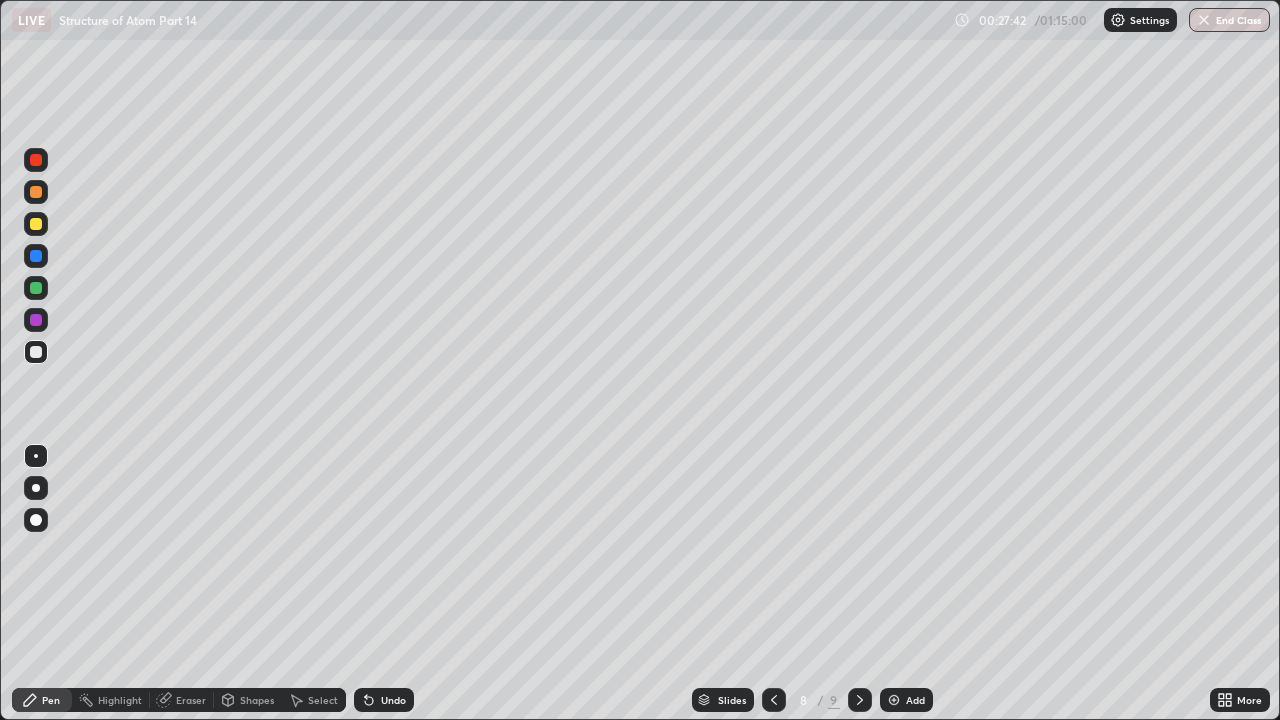 click at bounding box center [774, 700] 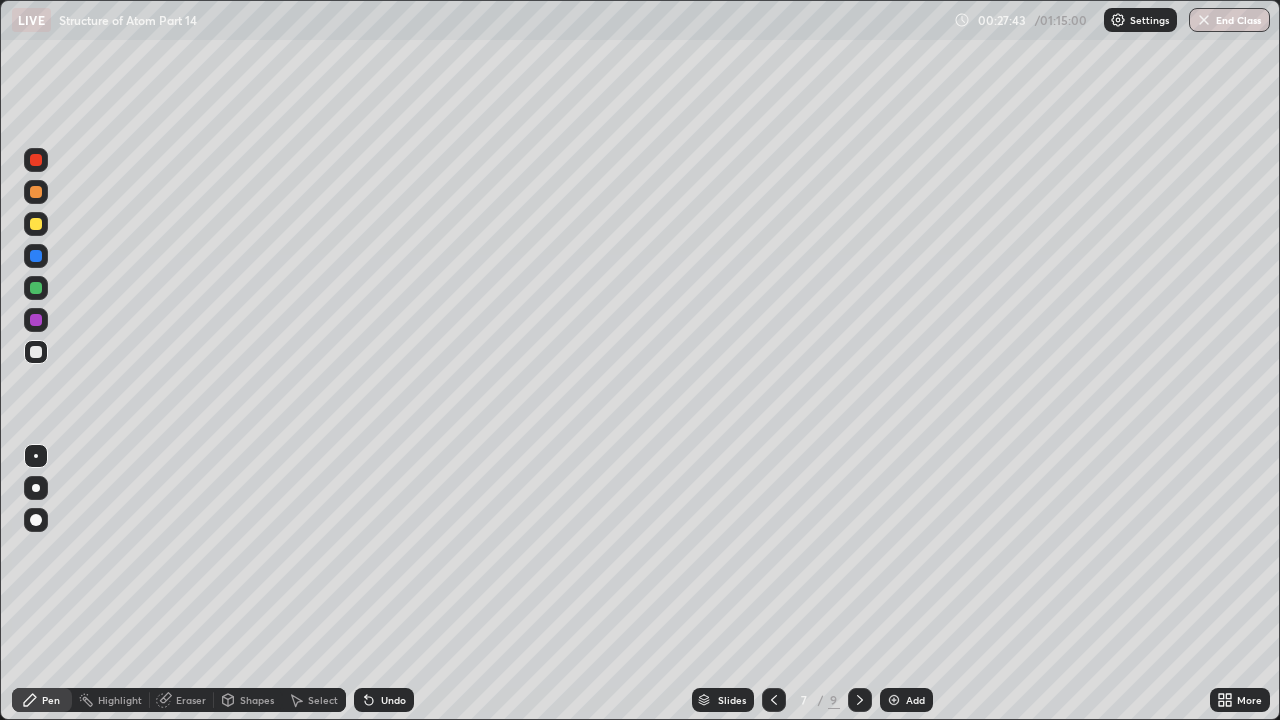click 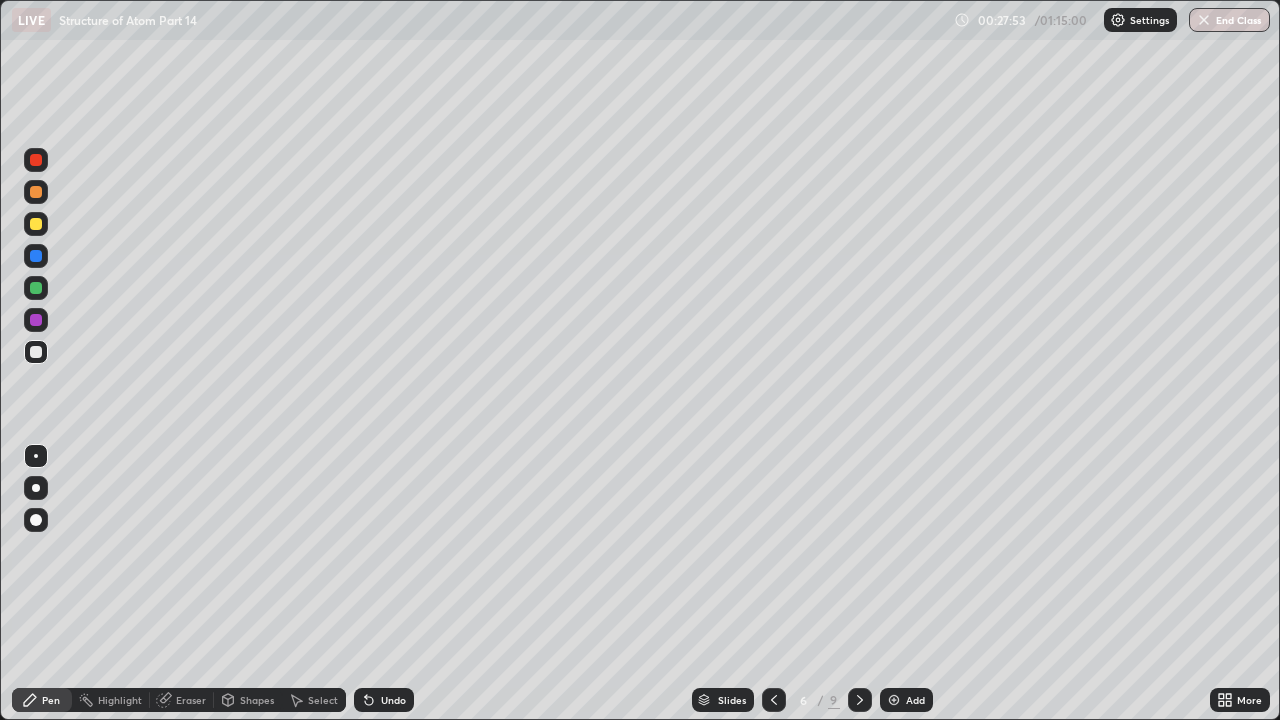 click 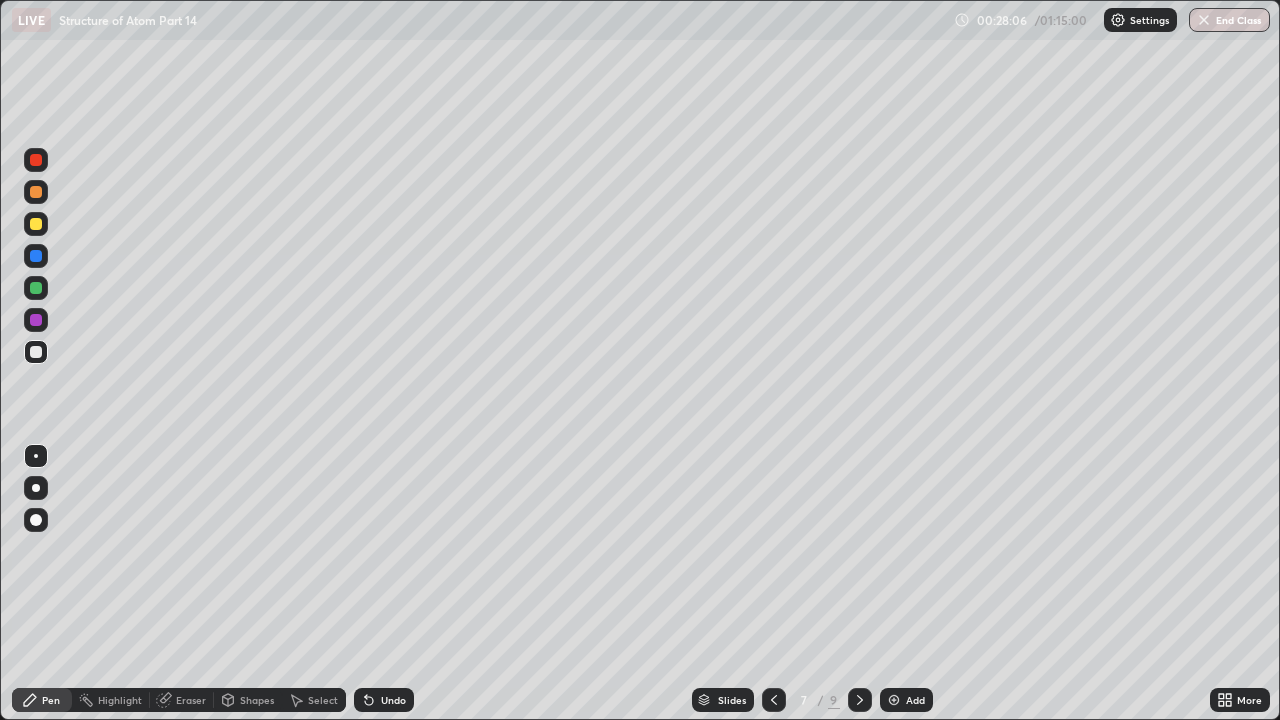 click on "Add" at bounding box center (915, 700) 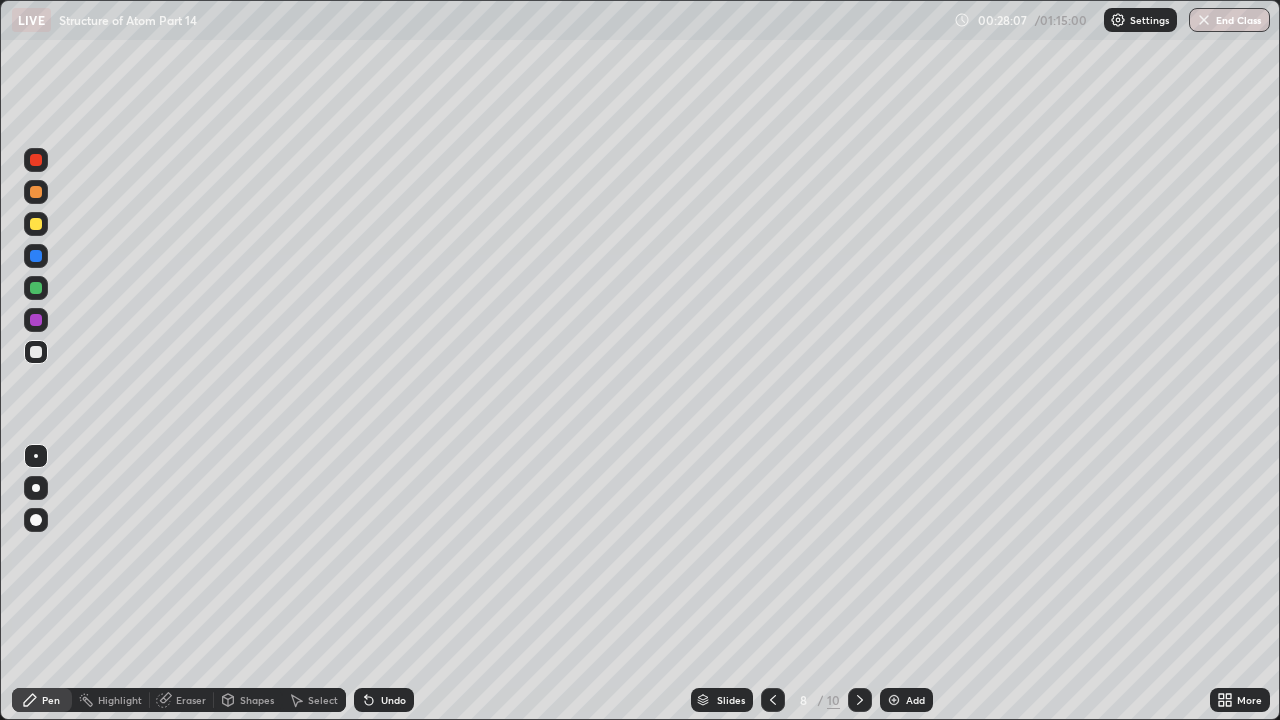 click 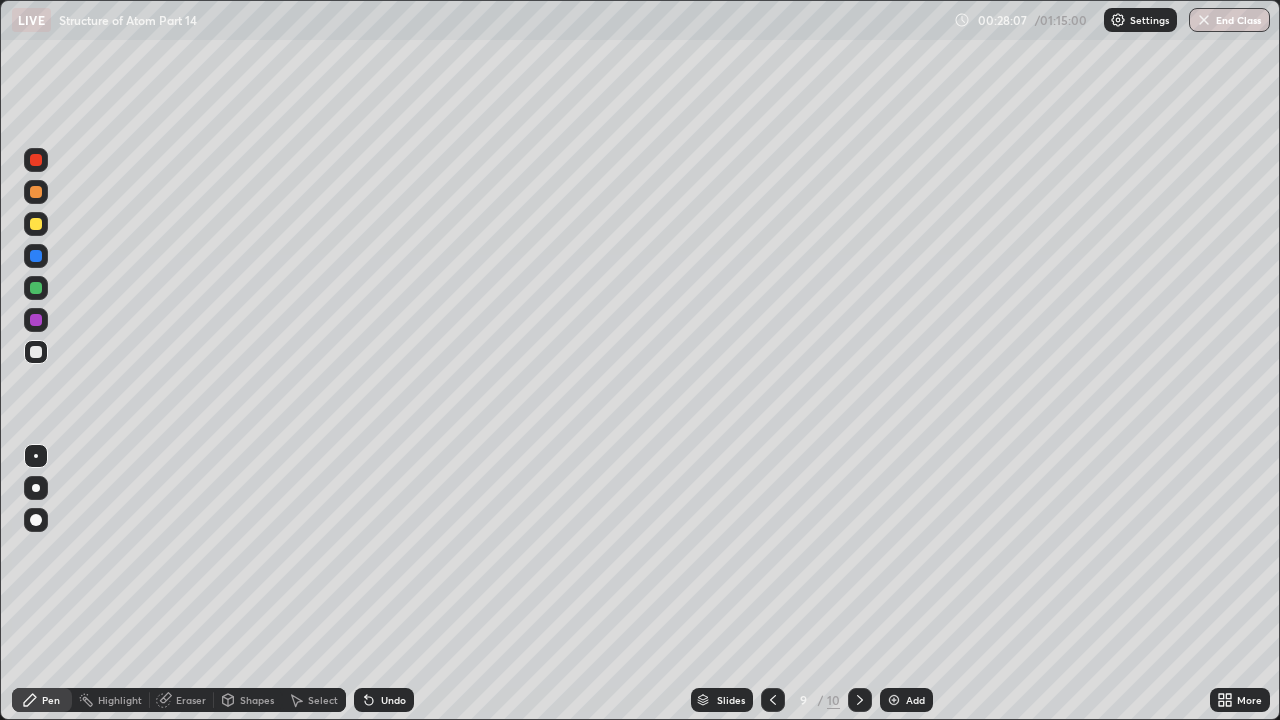 click 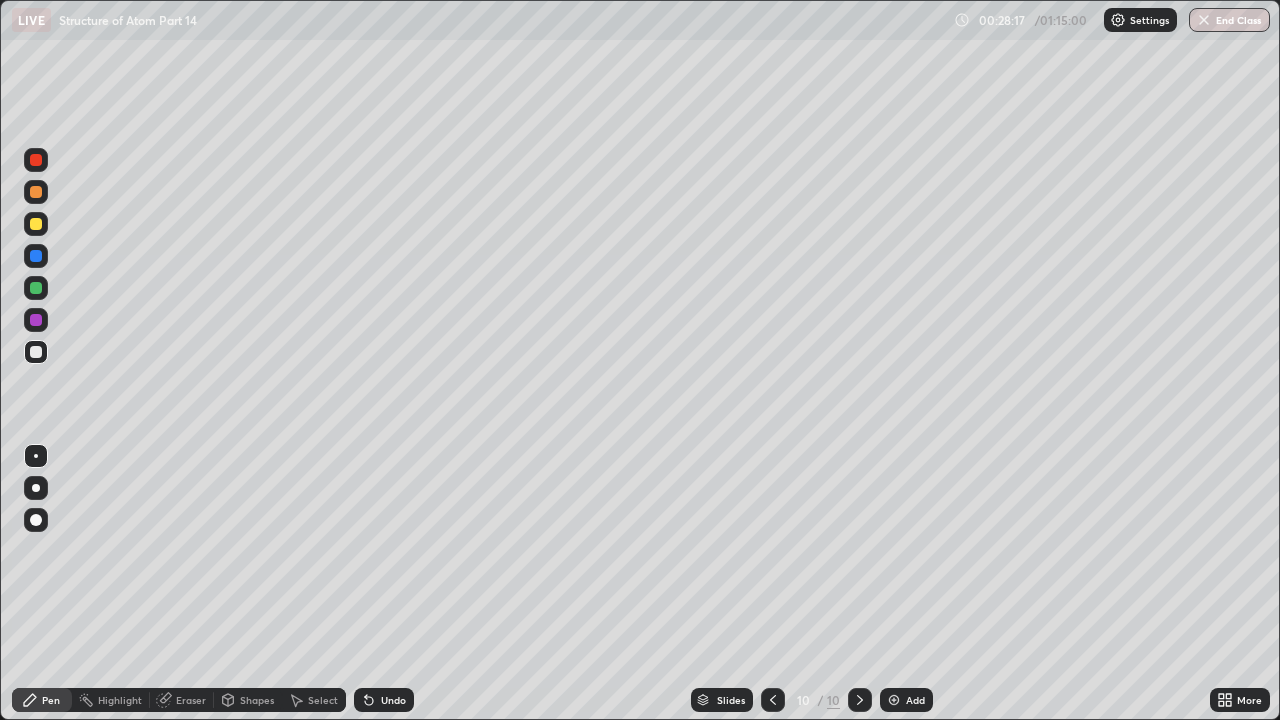 click 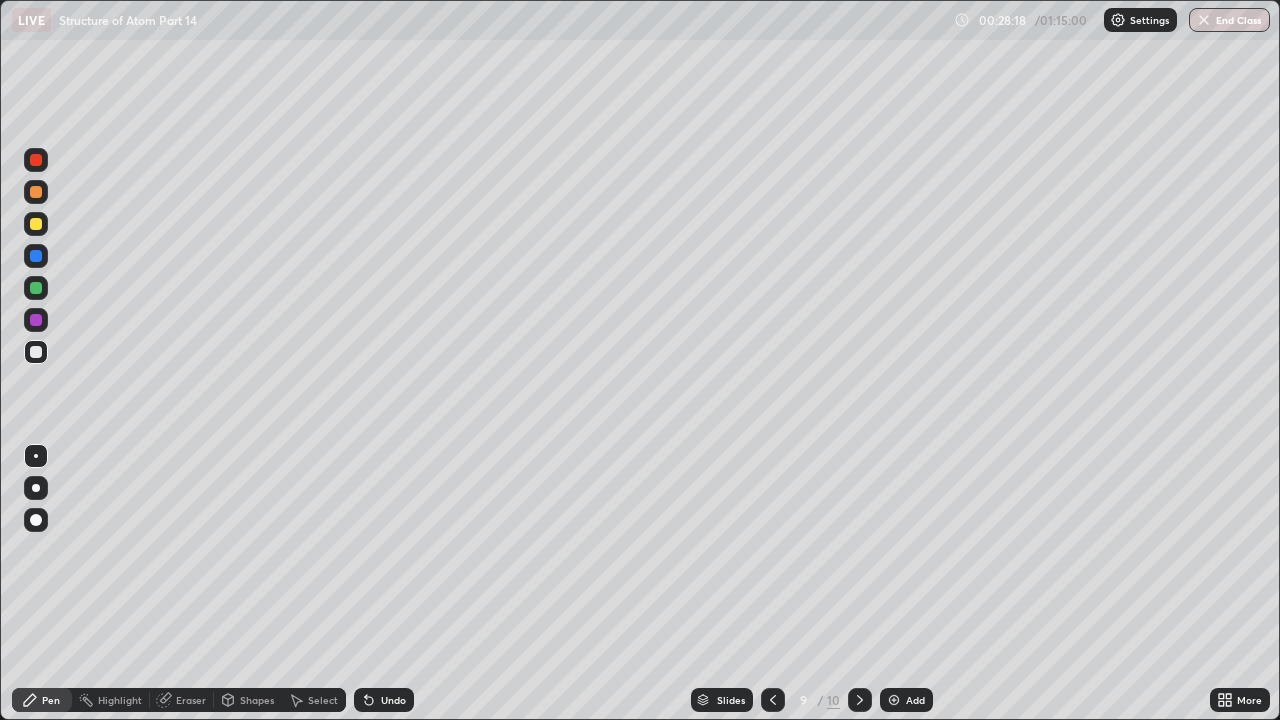 click 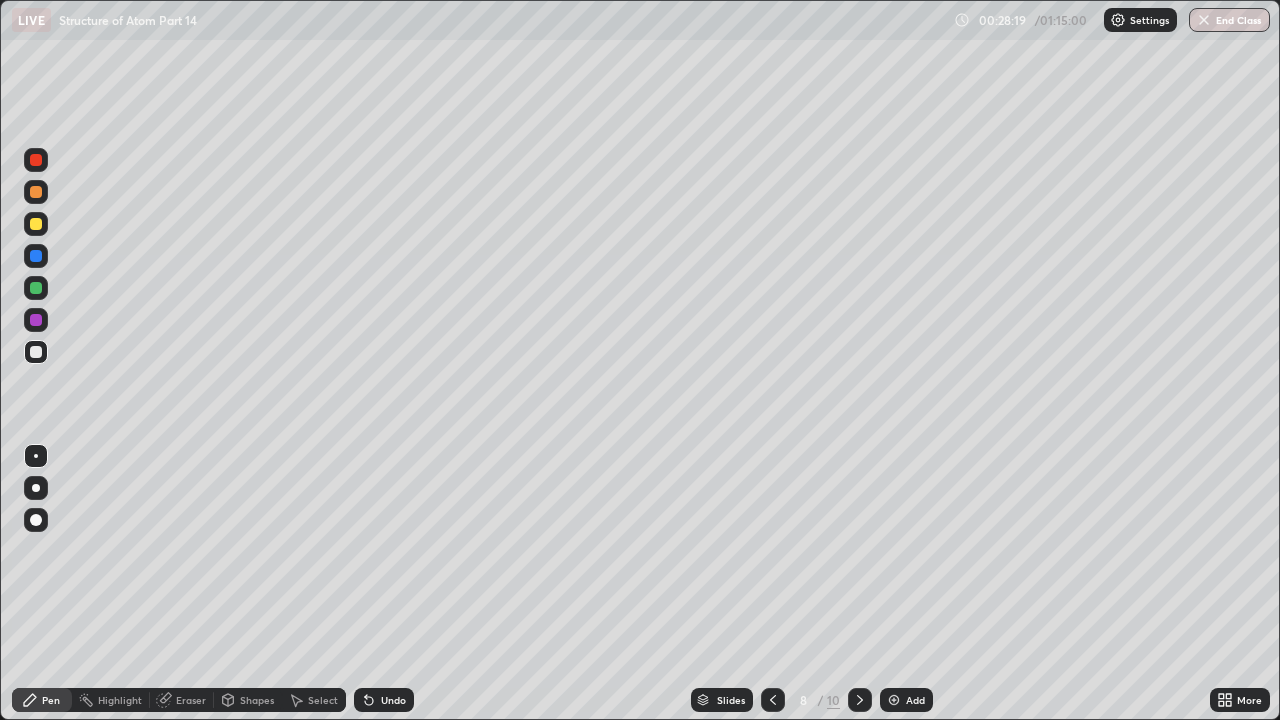 click 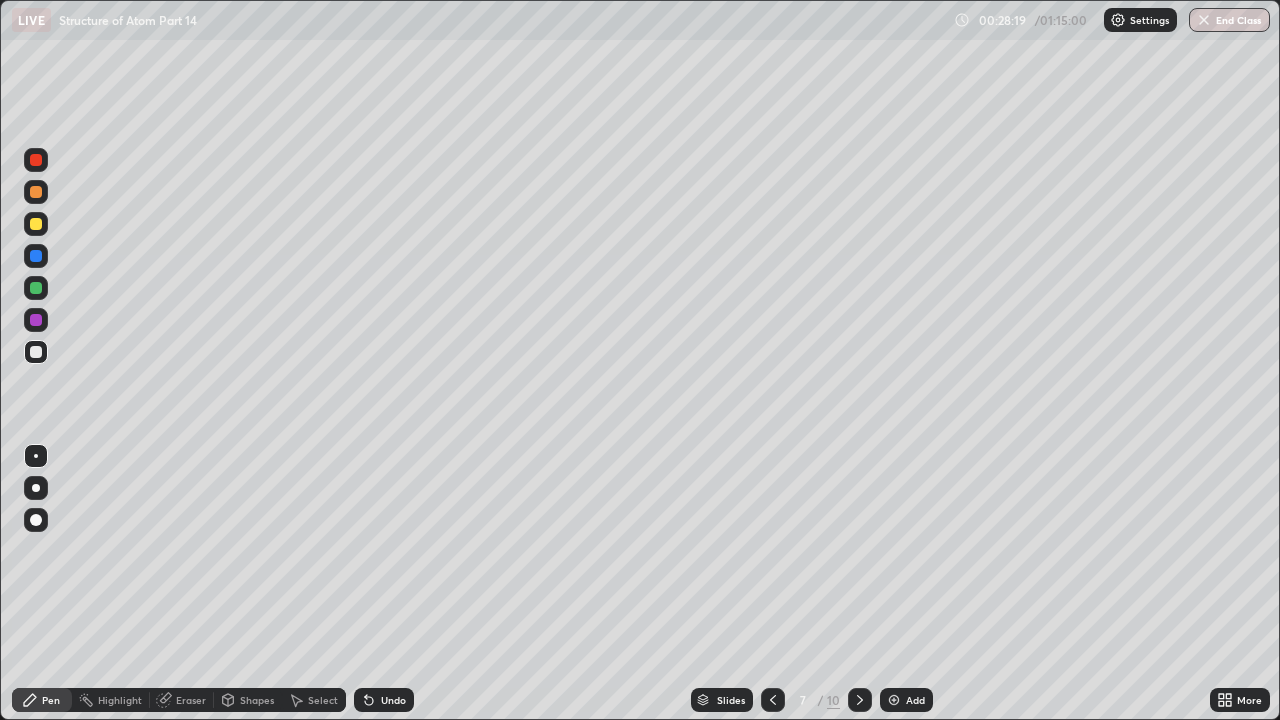 click at bounding box center (773, 700) 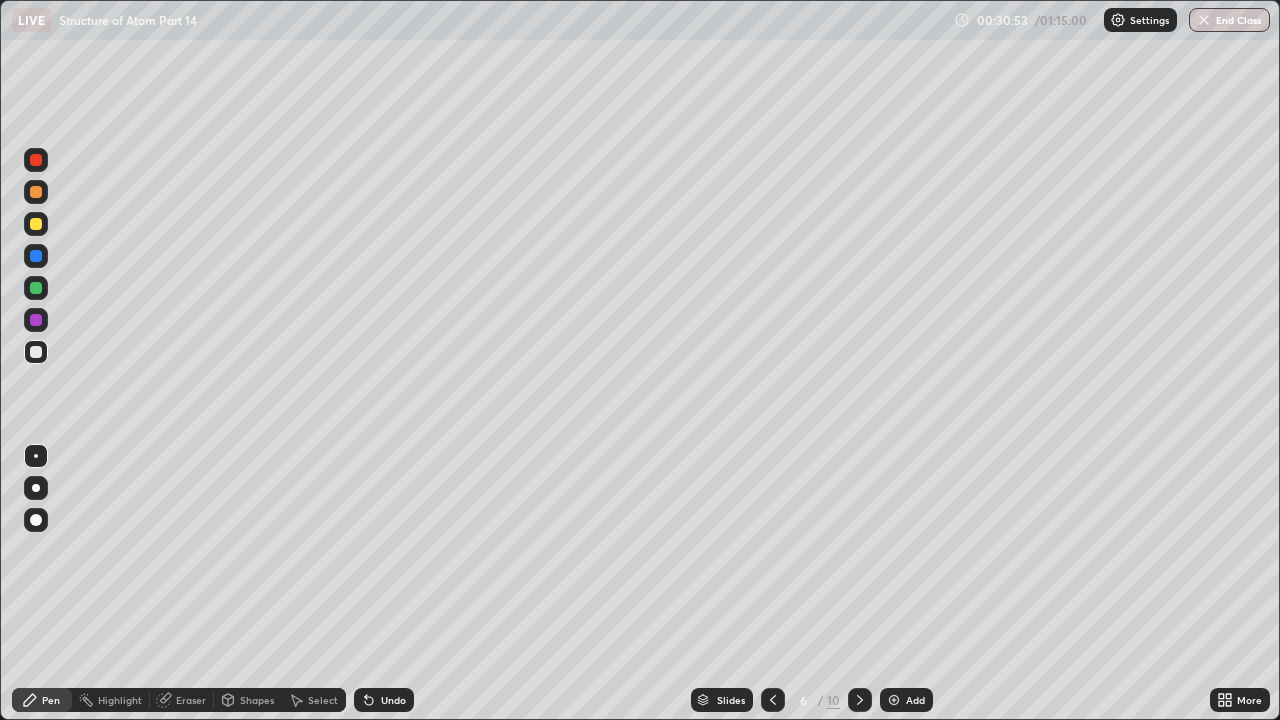 click 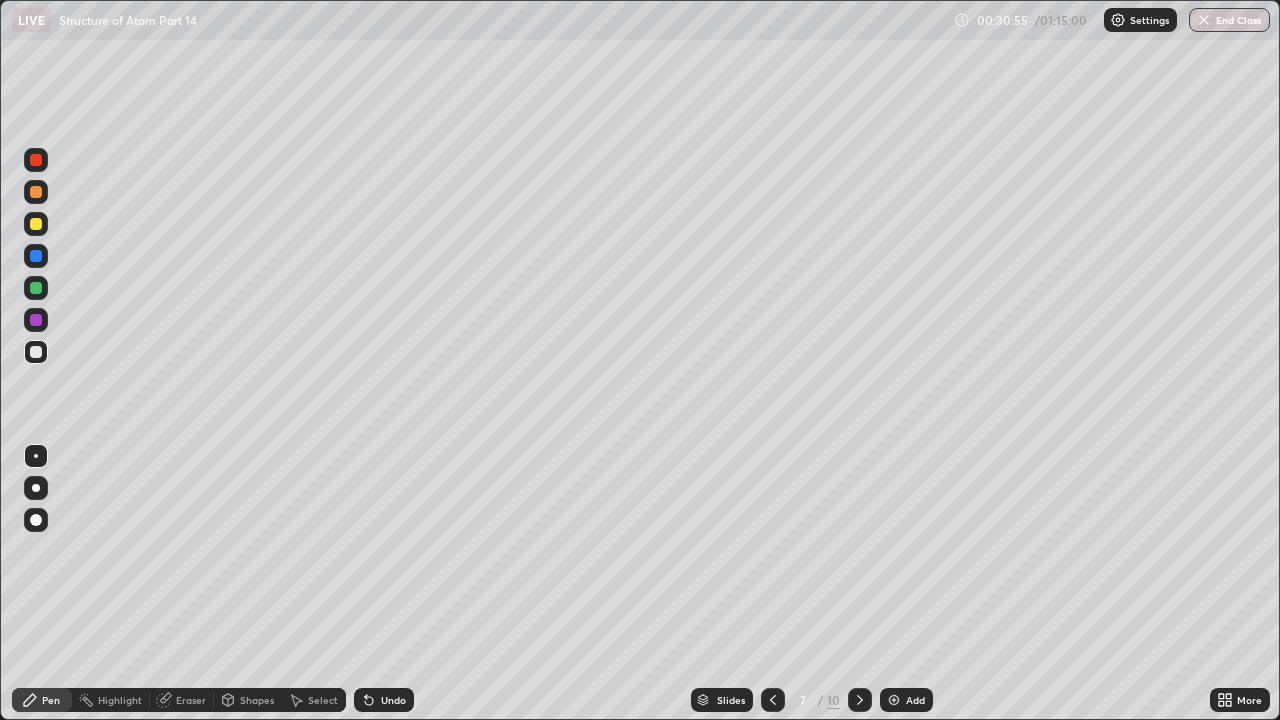 click 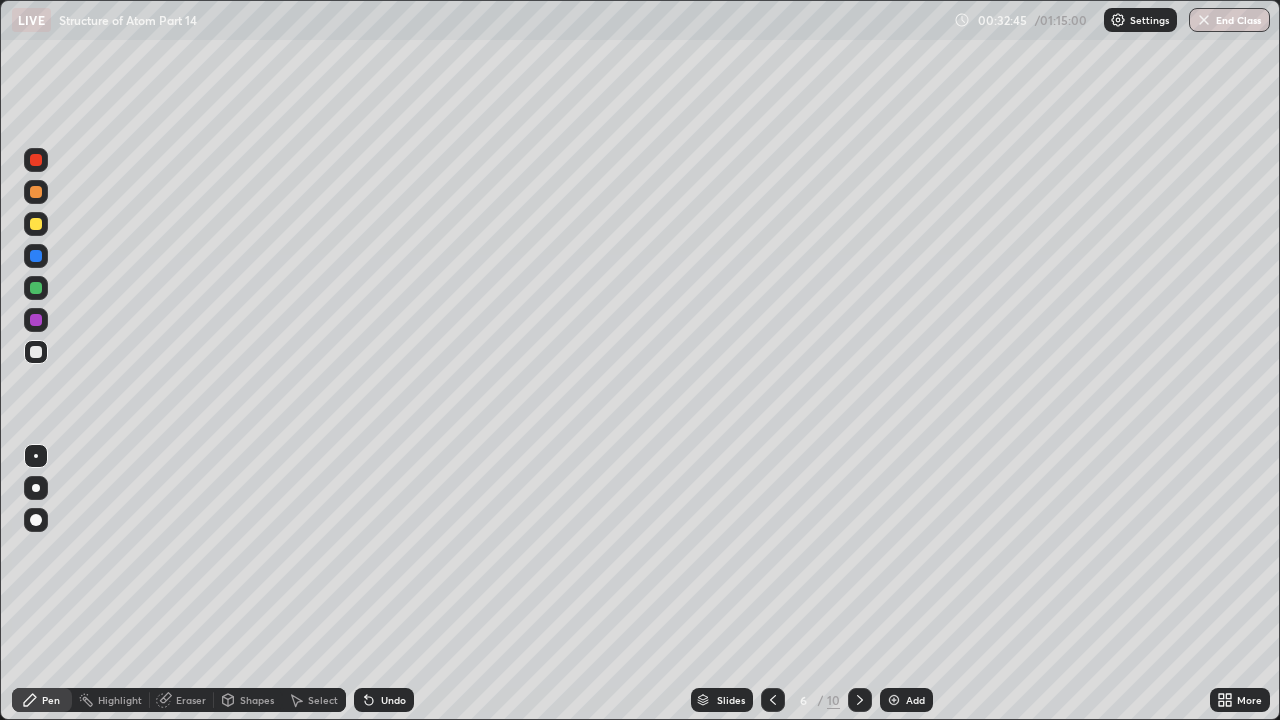 click 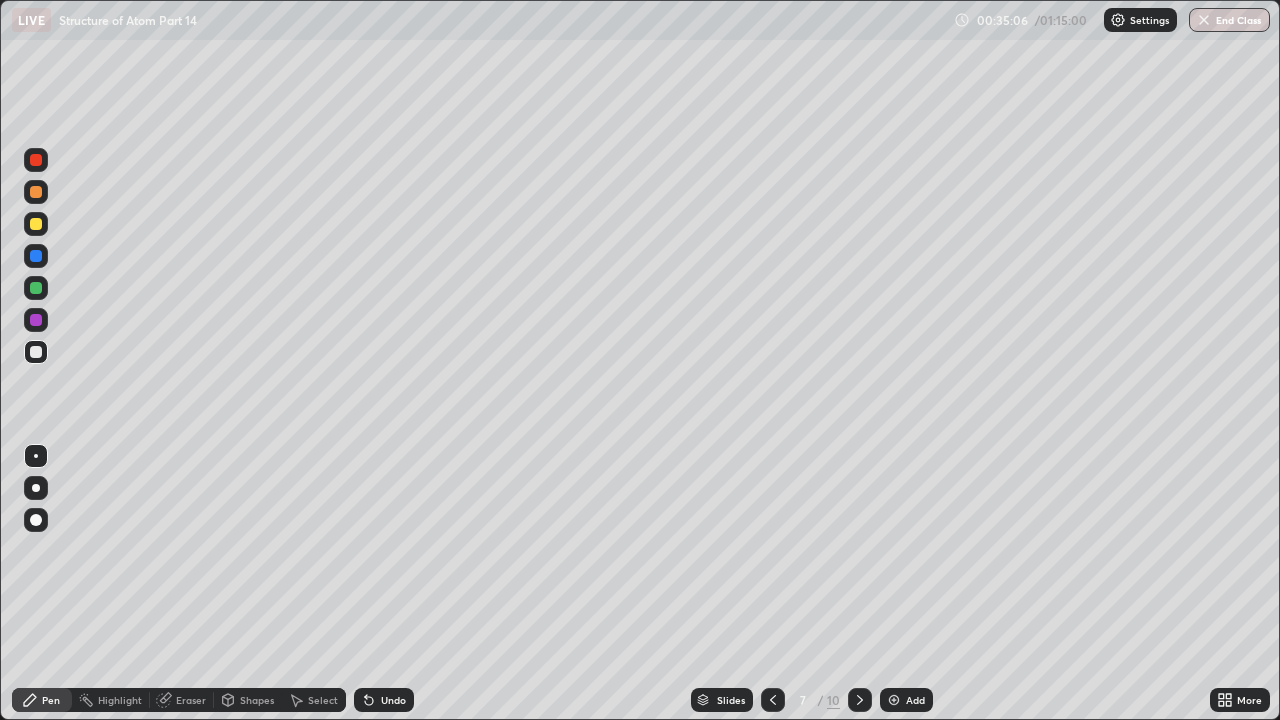 click at bounding box center (860, 700) 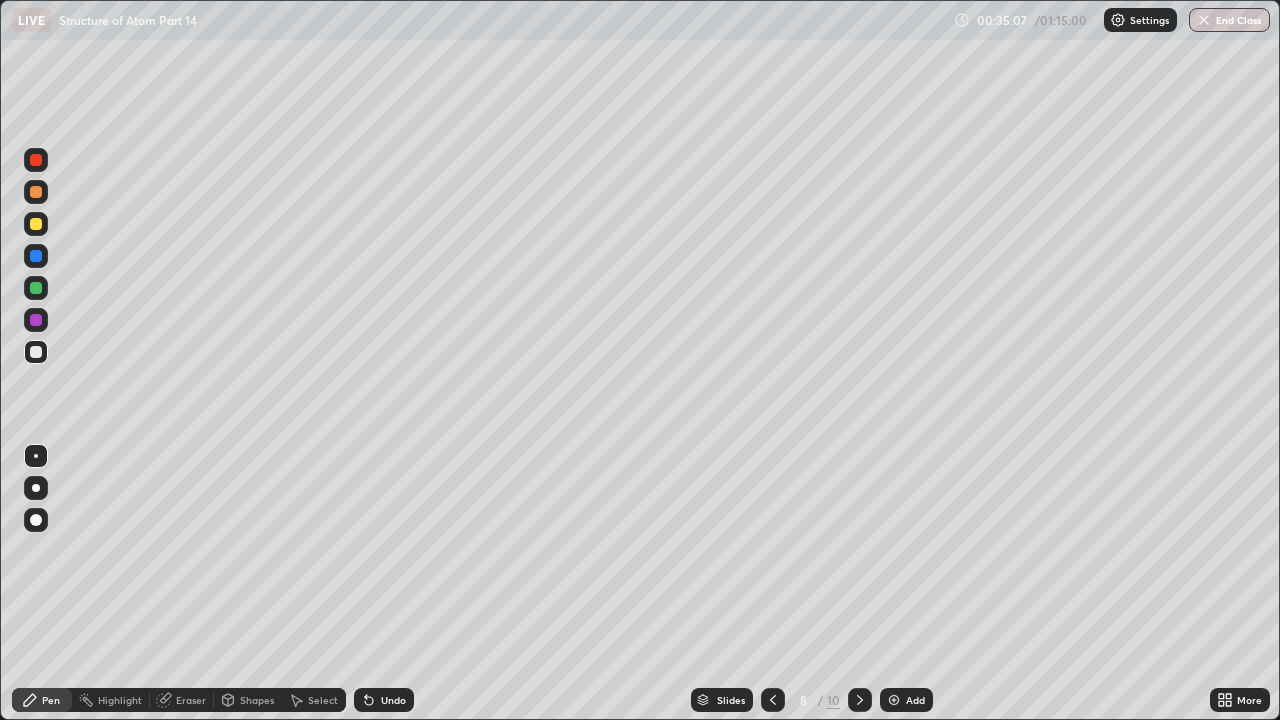 click 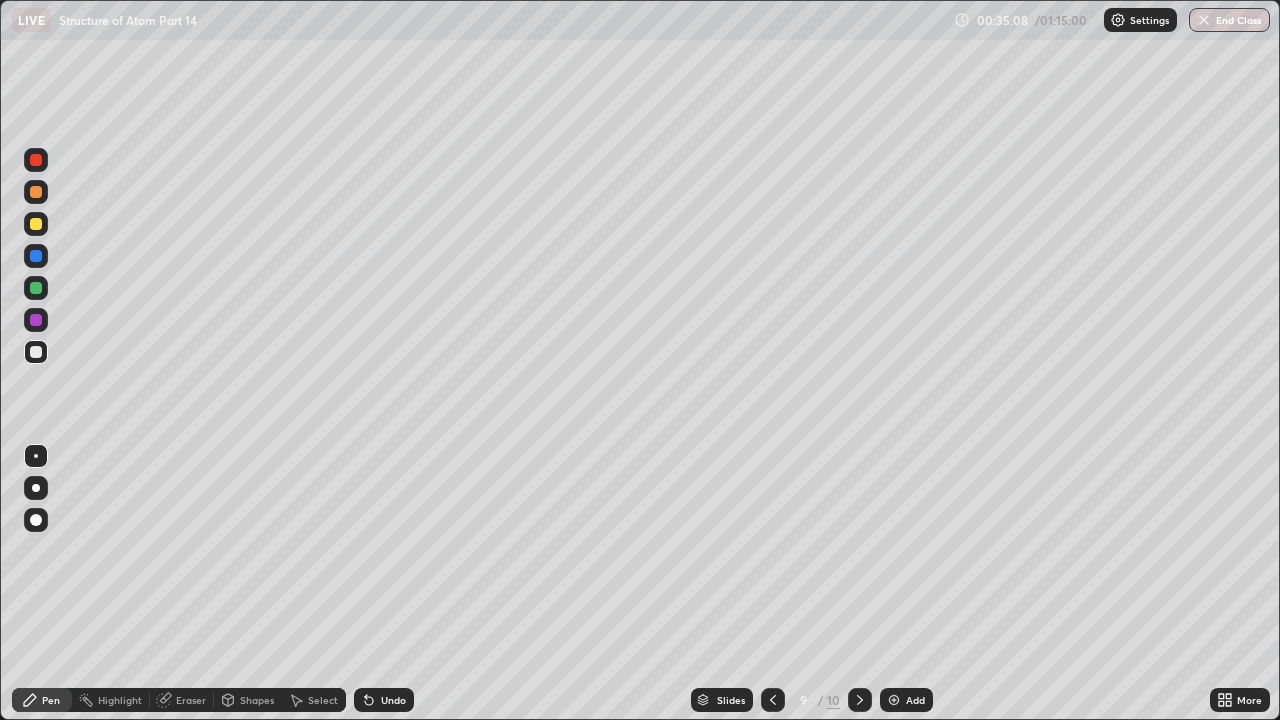 click 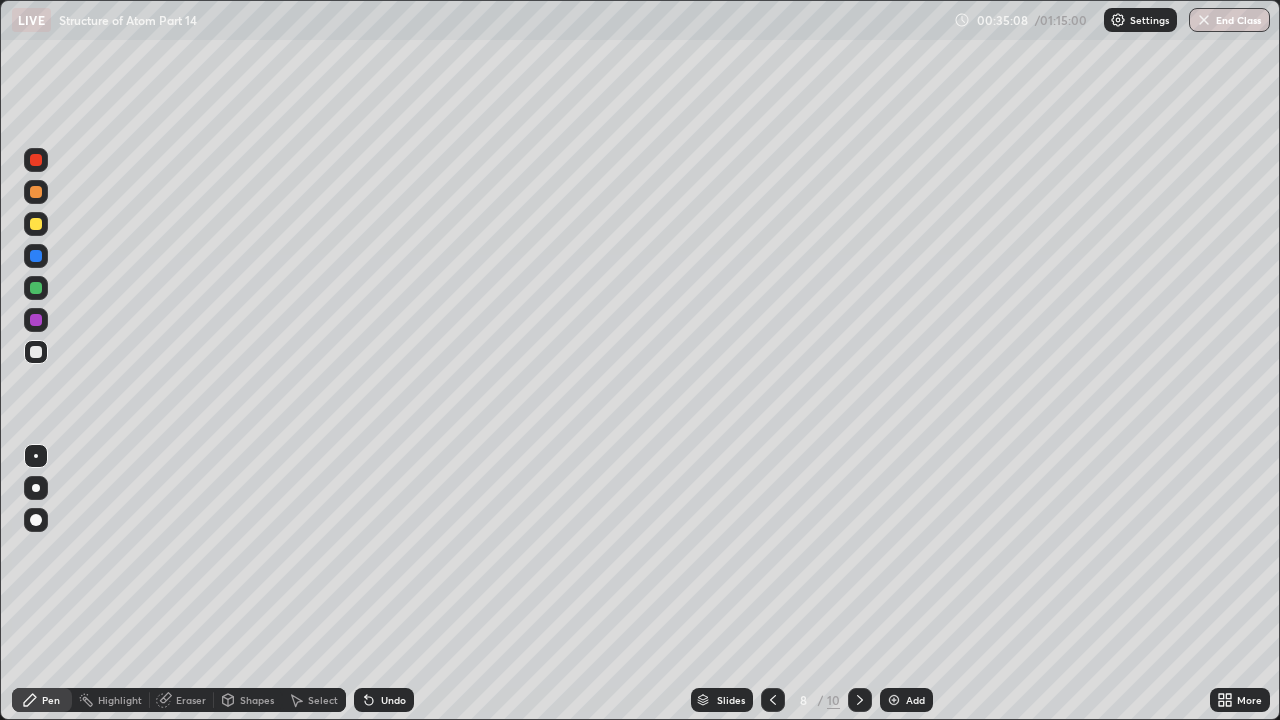 click 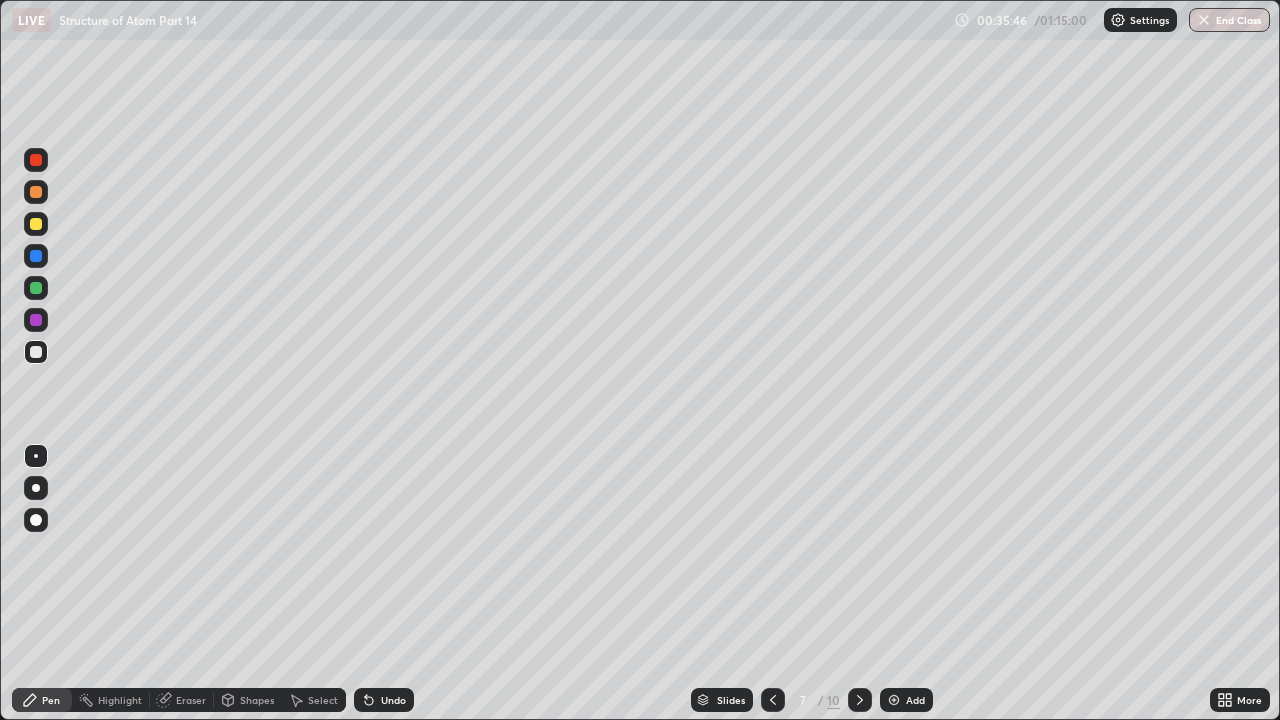 click at bounding box center (860, 700) 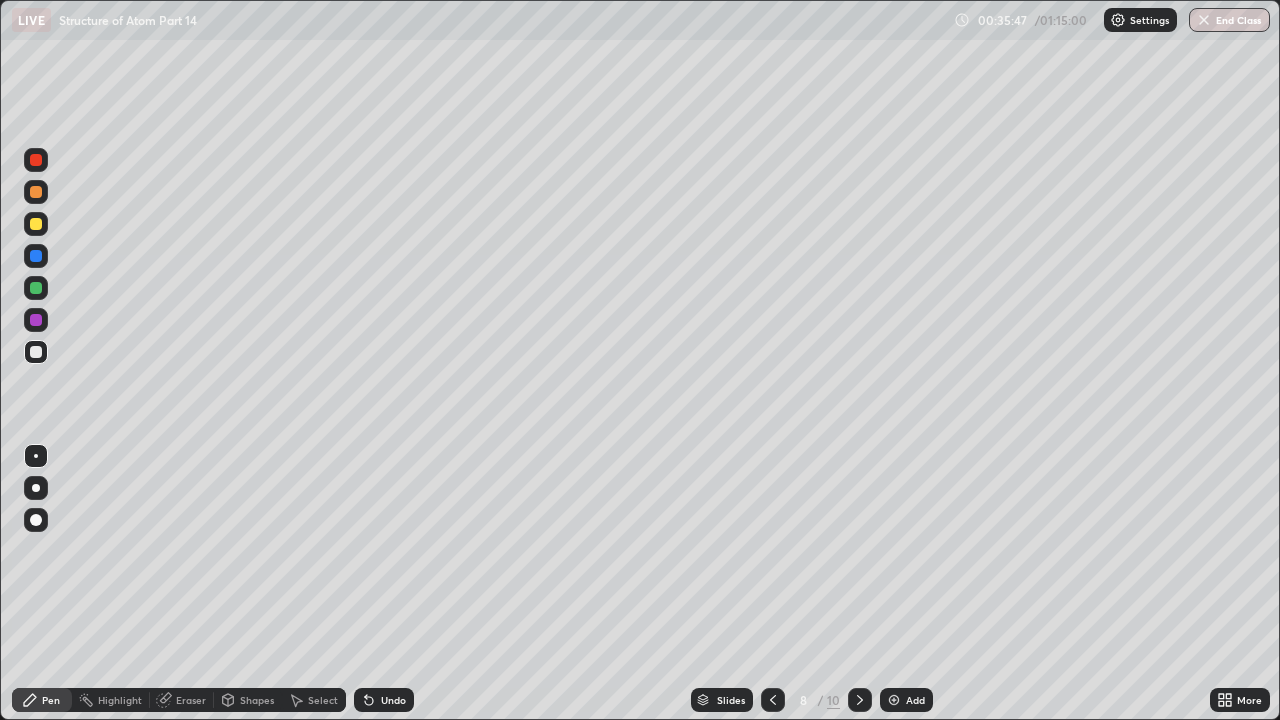 click at bounding box center (860, 700) 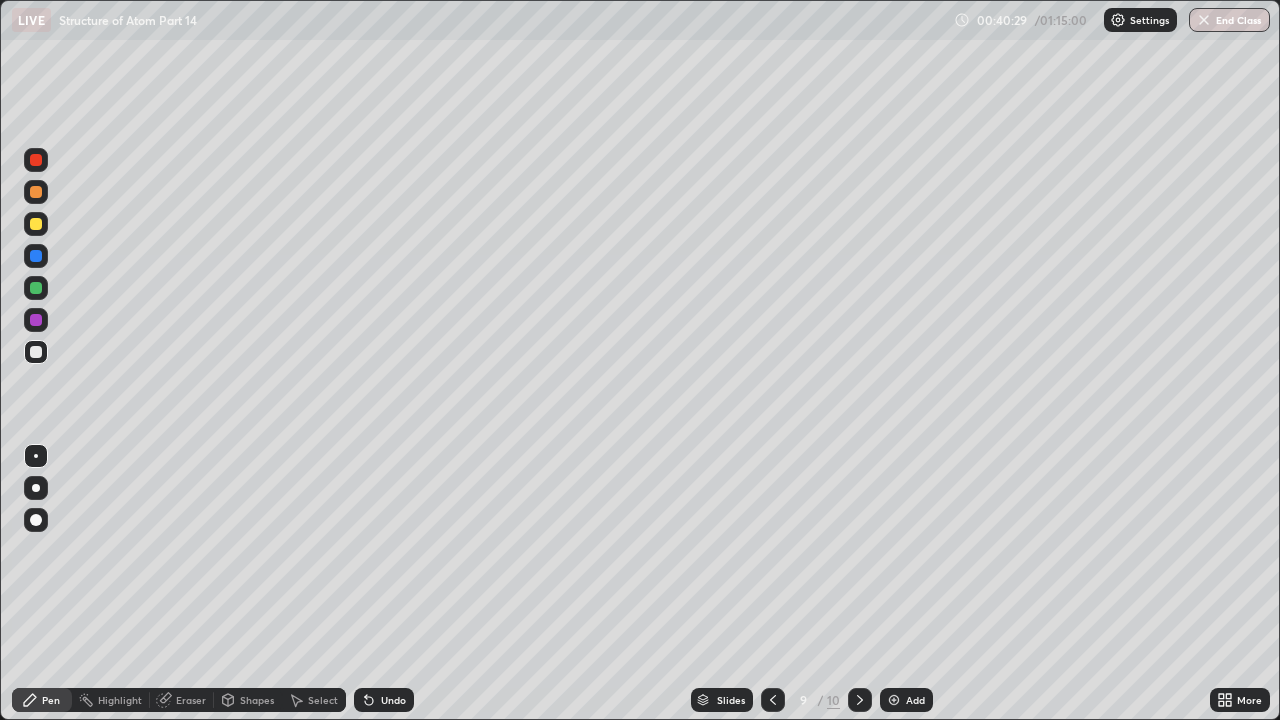 click at bounding box center [860, 700] 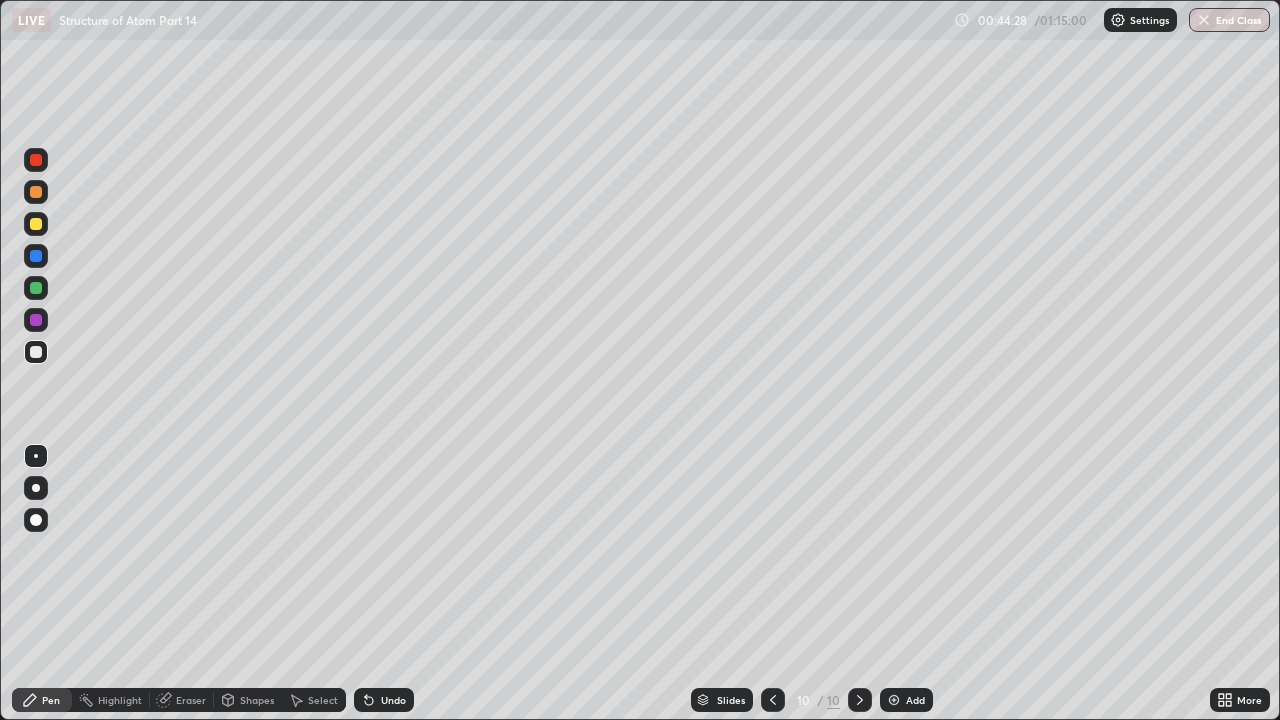 click on "Add" at bounding box center (915, 700) 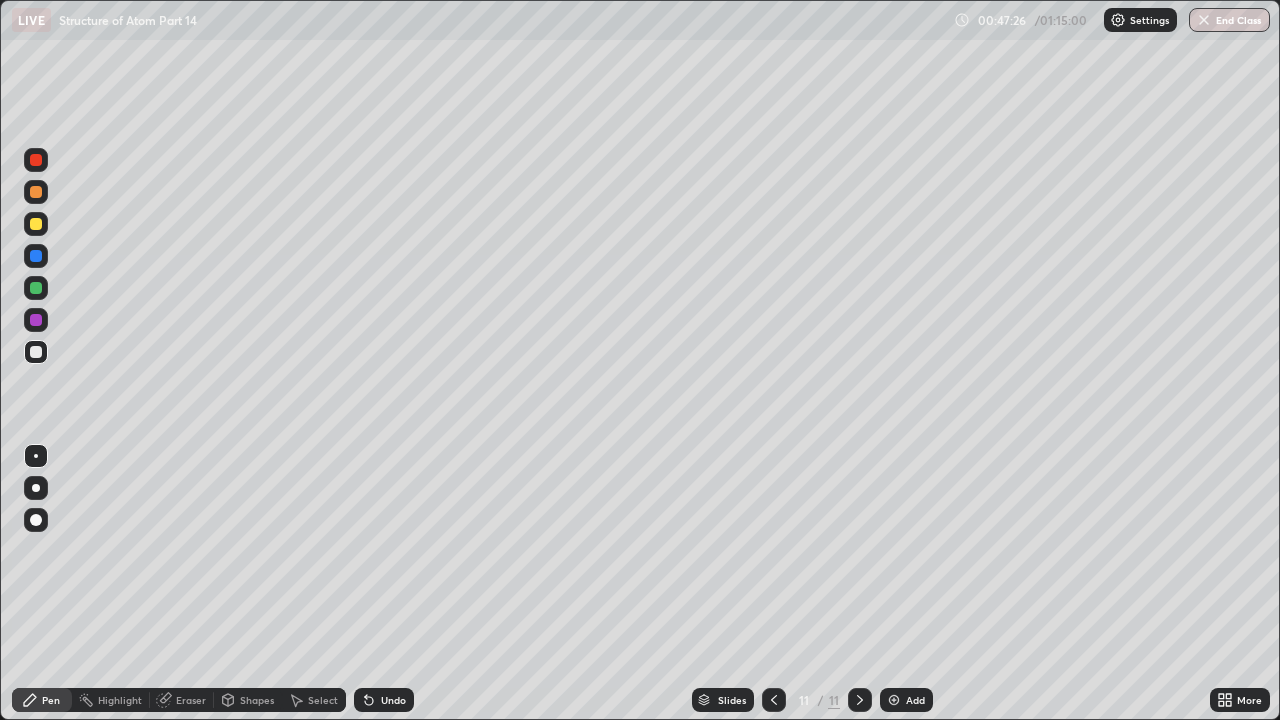 click 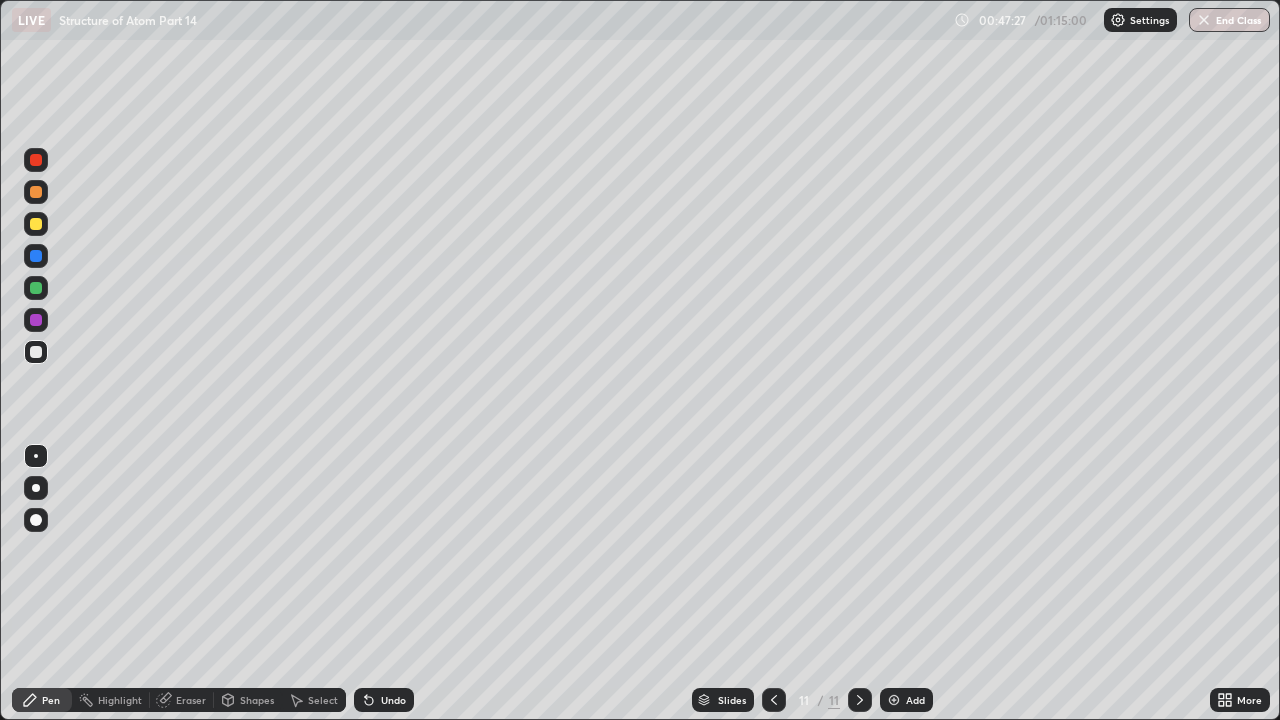 click on "Add" at bounding box center (915, 700) 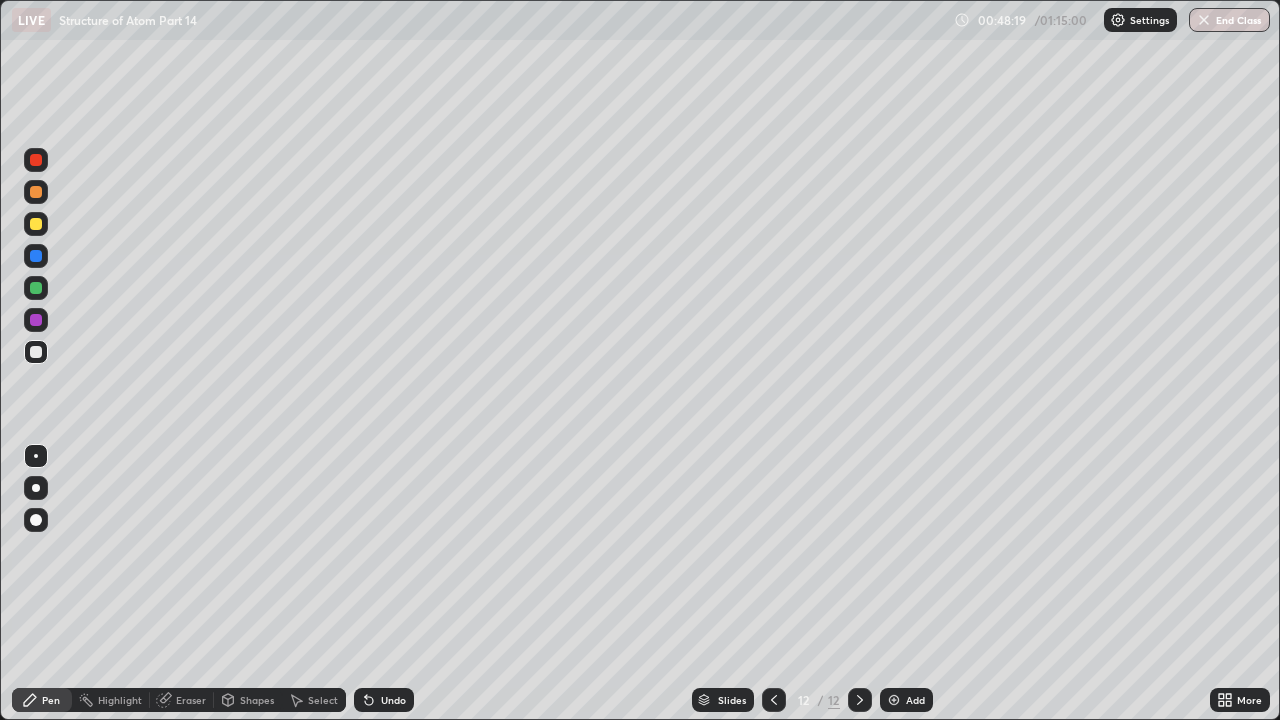 click on "Undo" at bounding box center [393, 700] 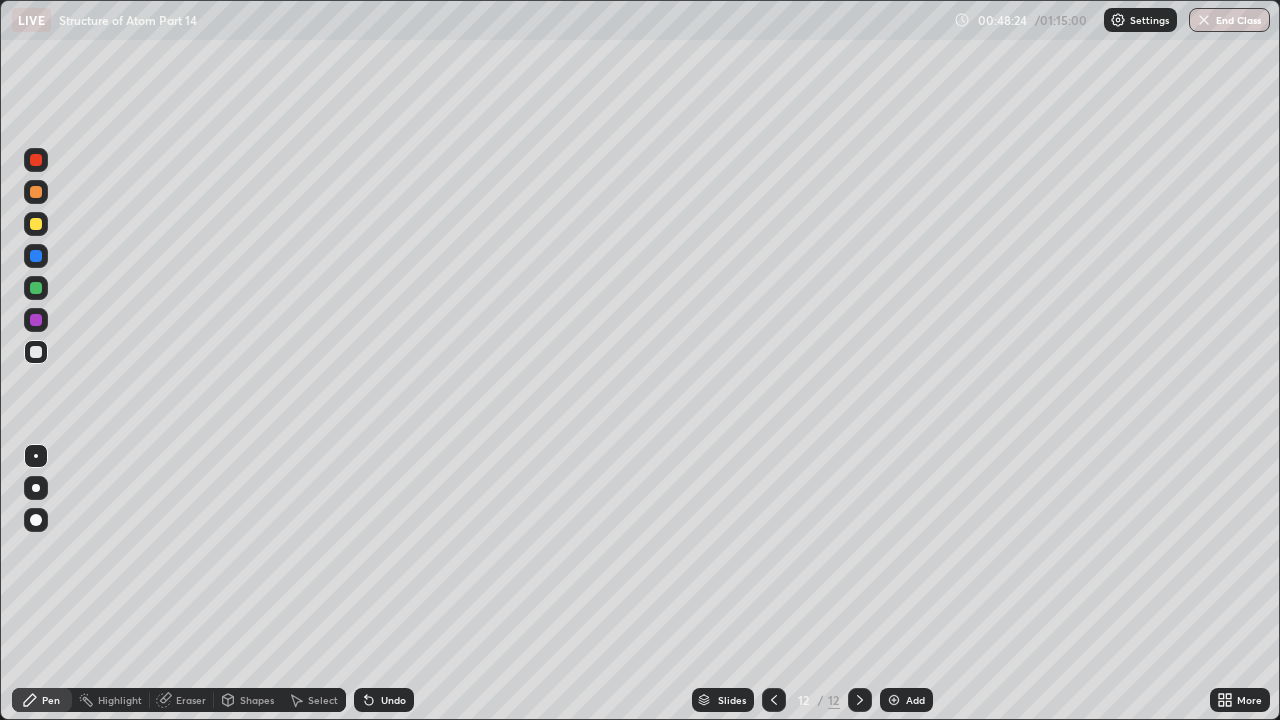 click on "Undo" at bounding box center [393, 700] 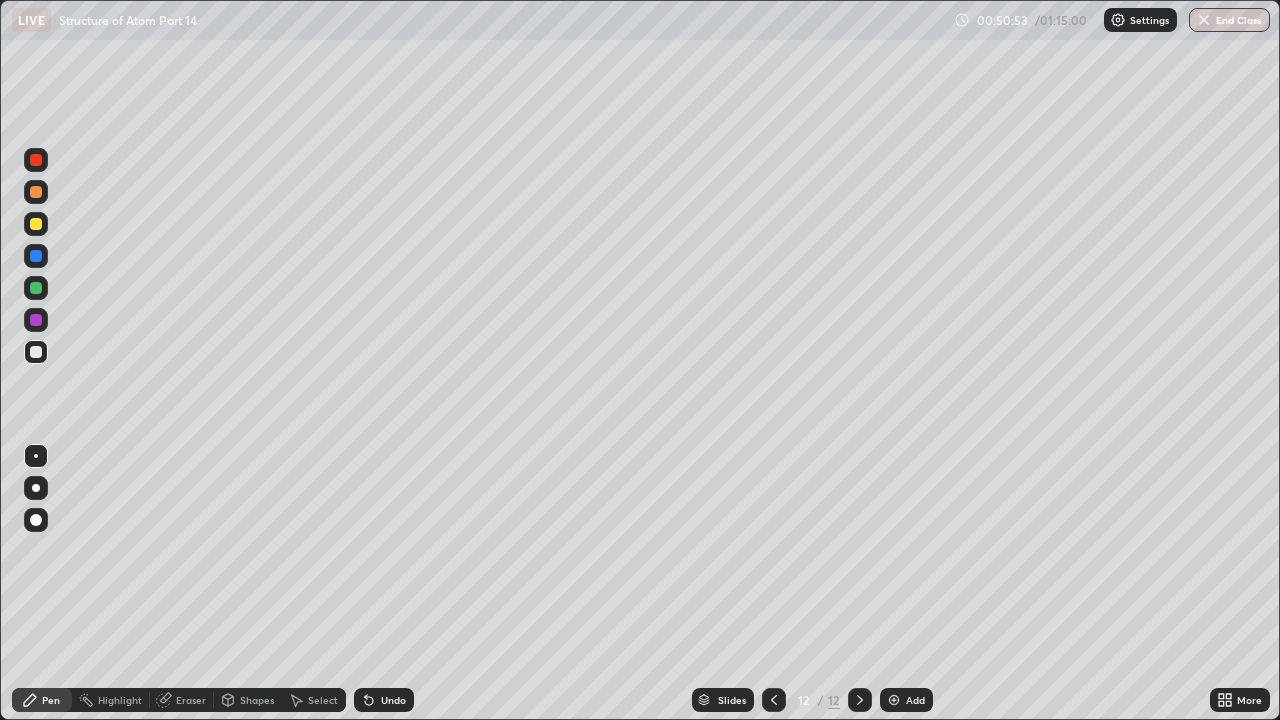 click 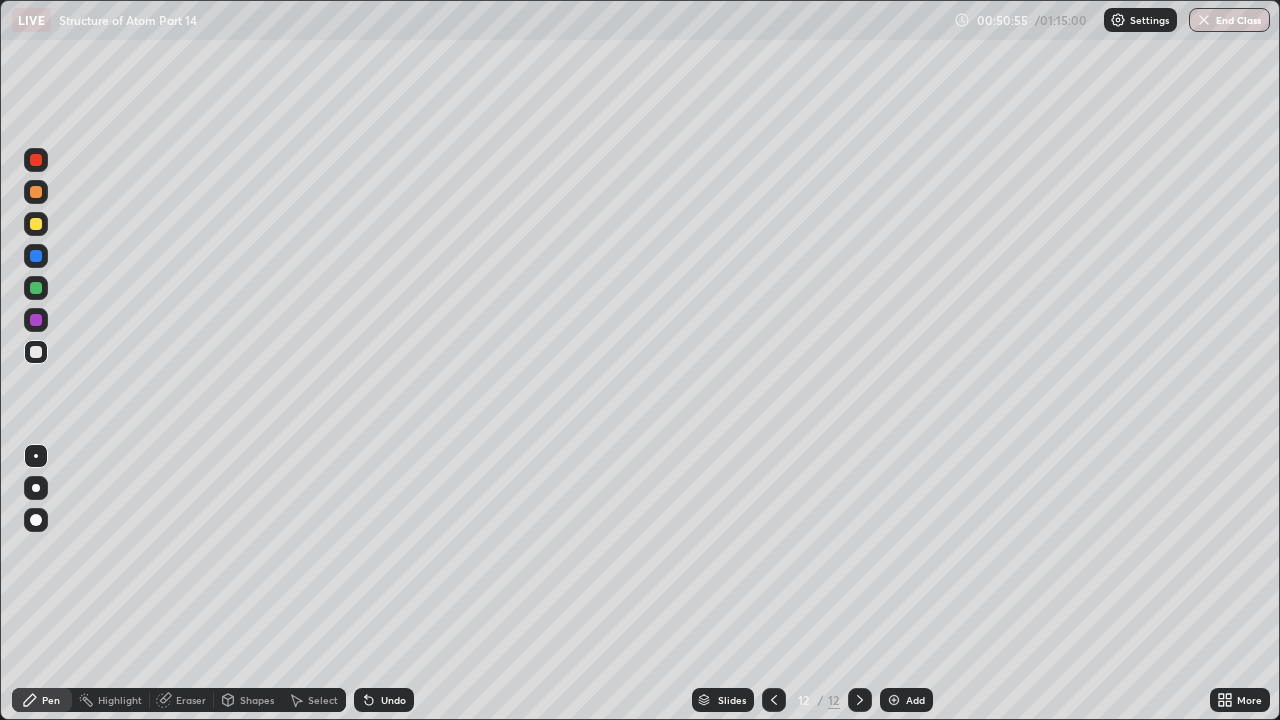 click 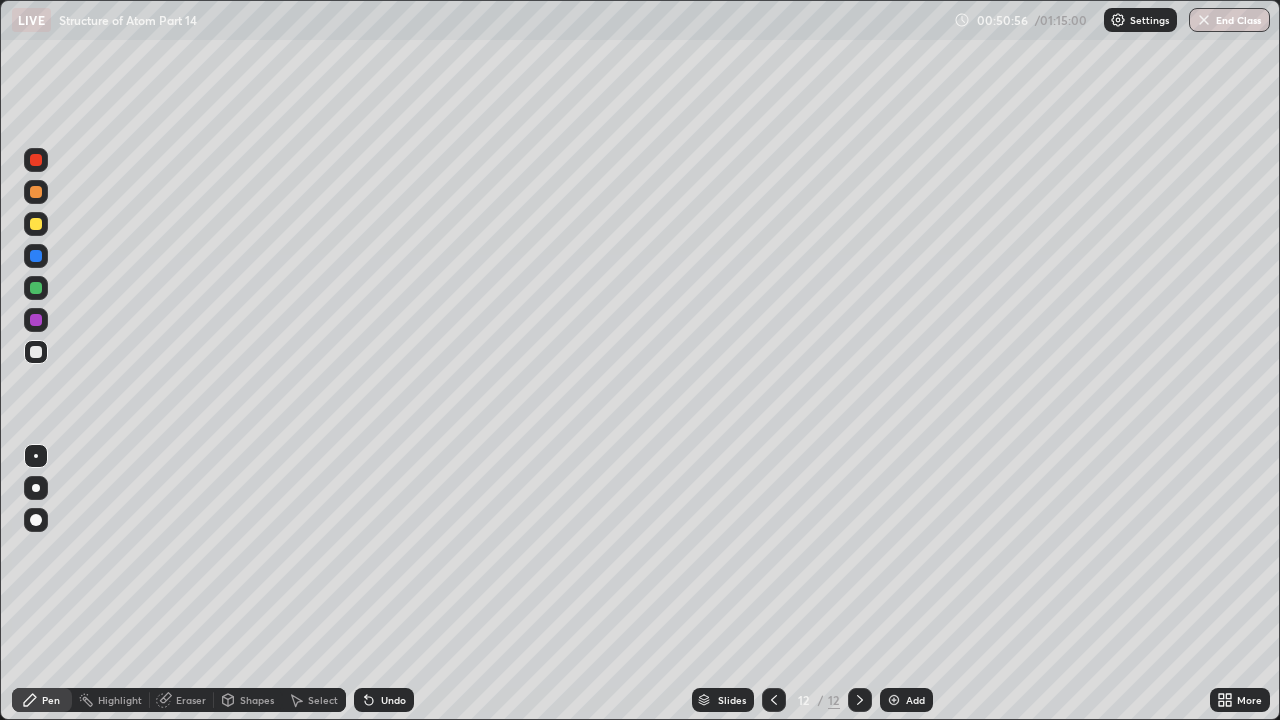 click on "Add" at bounding box center (915, 700) 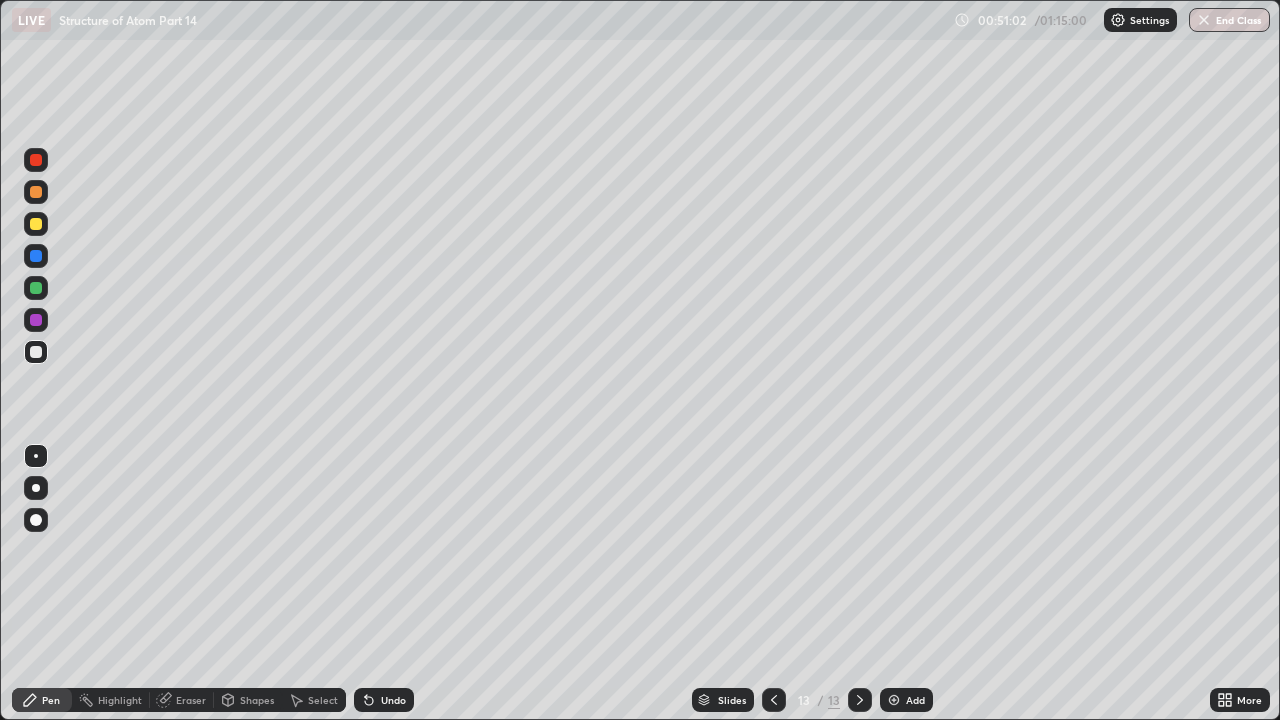 click 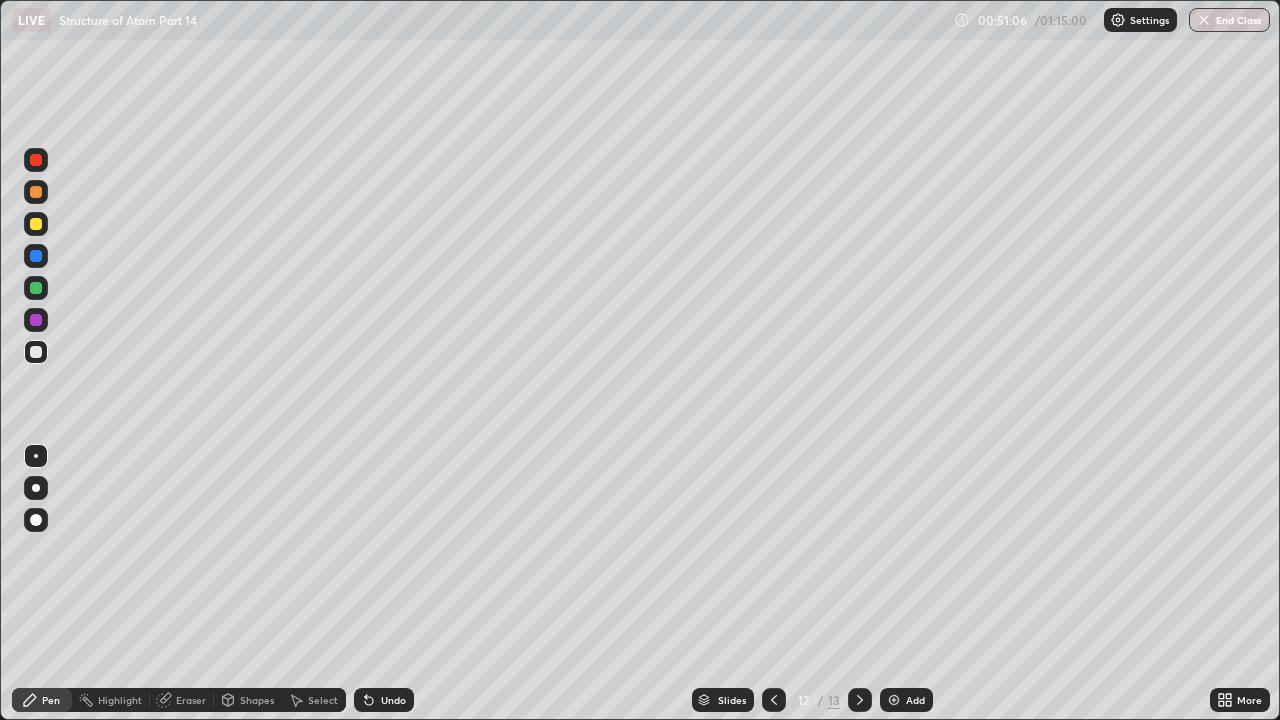 click 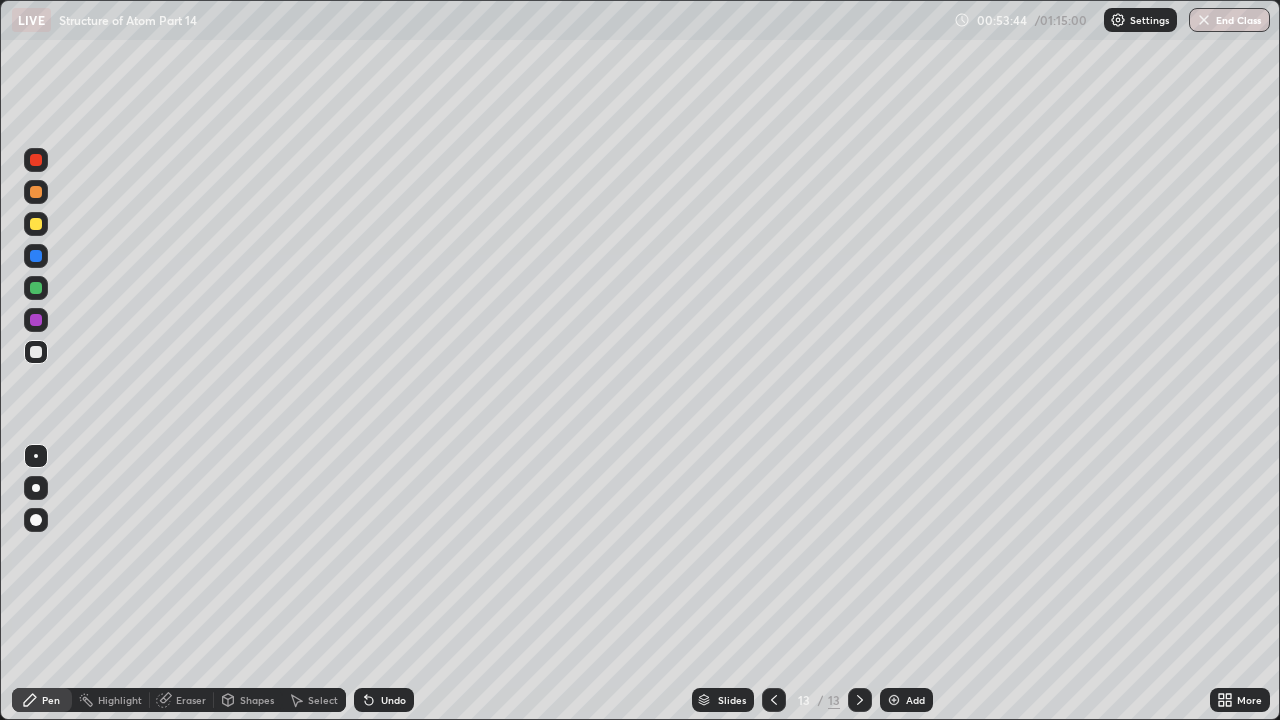 click on "Add" at bounding box center (915, 700) 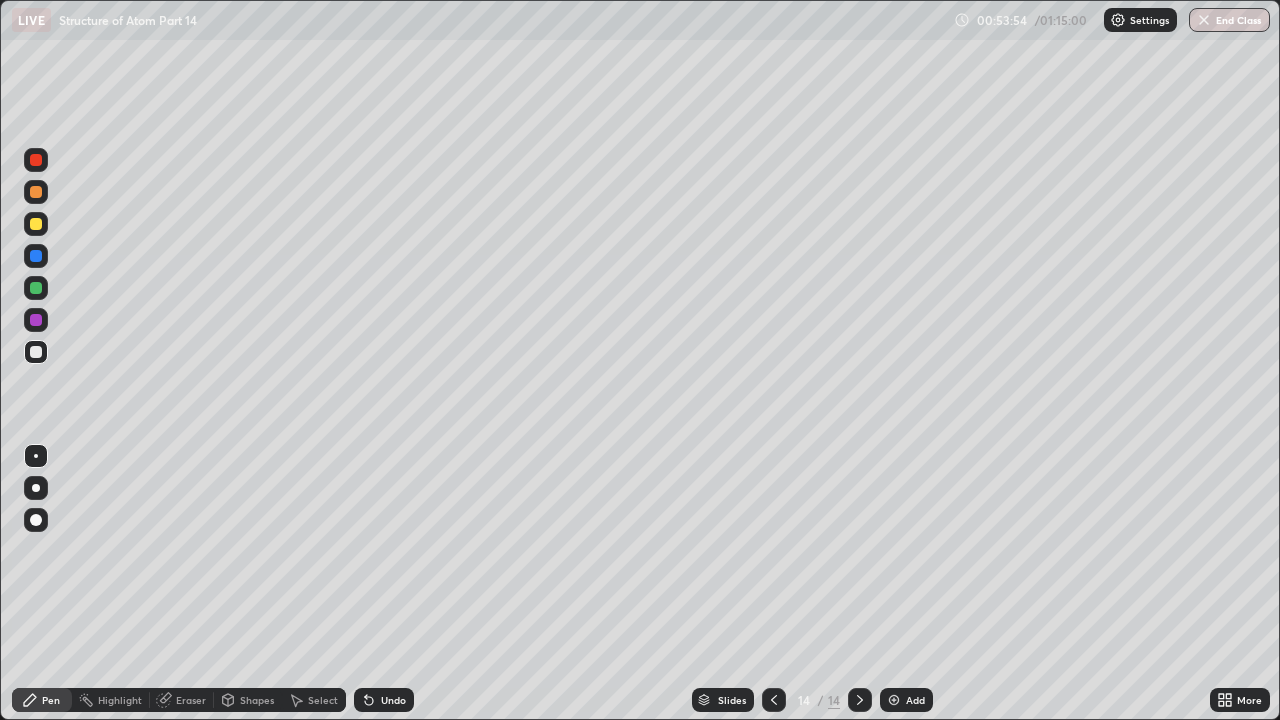 click 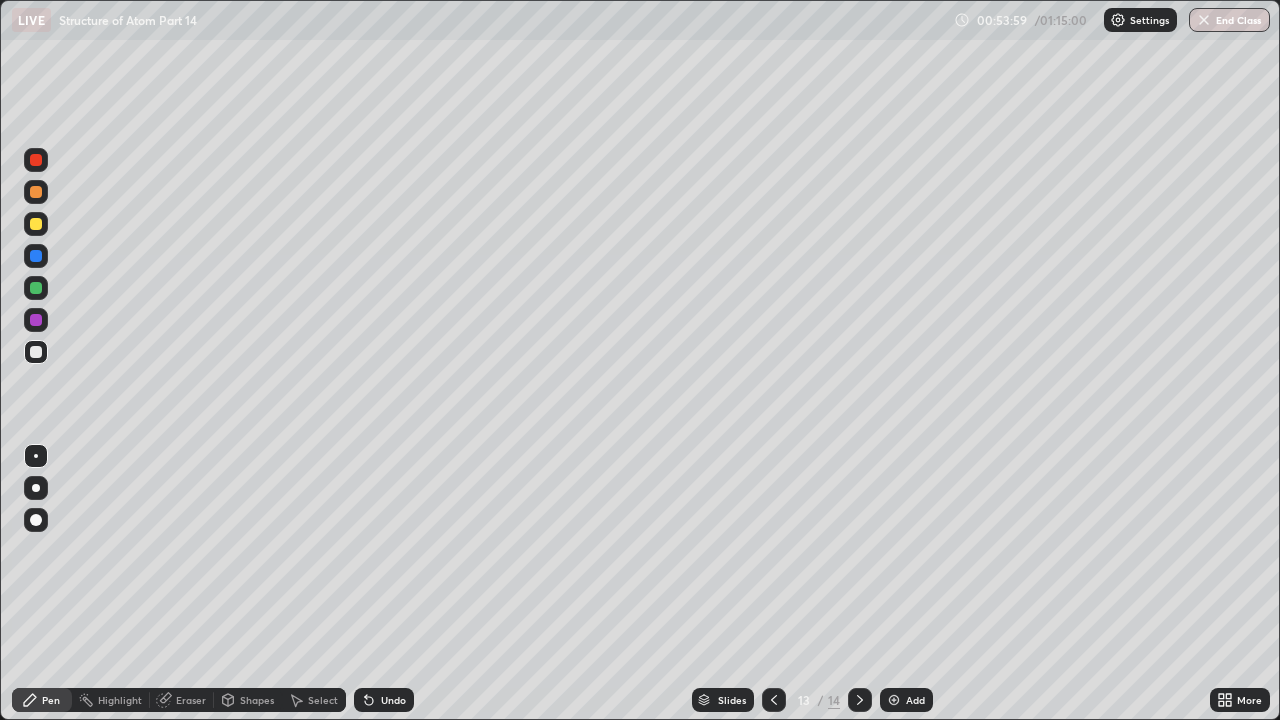 click 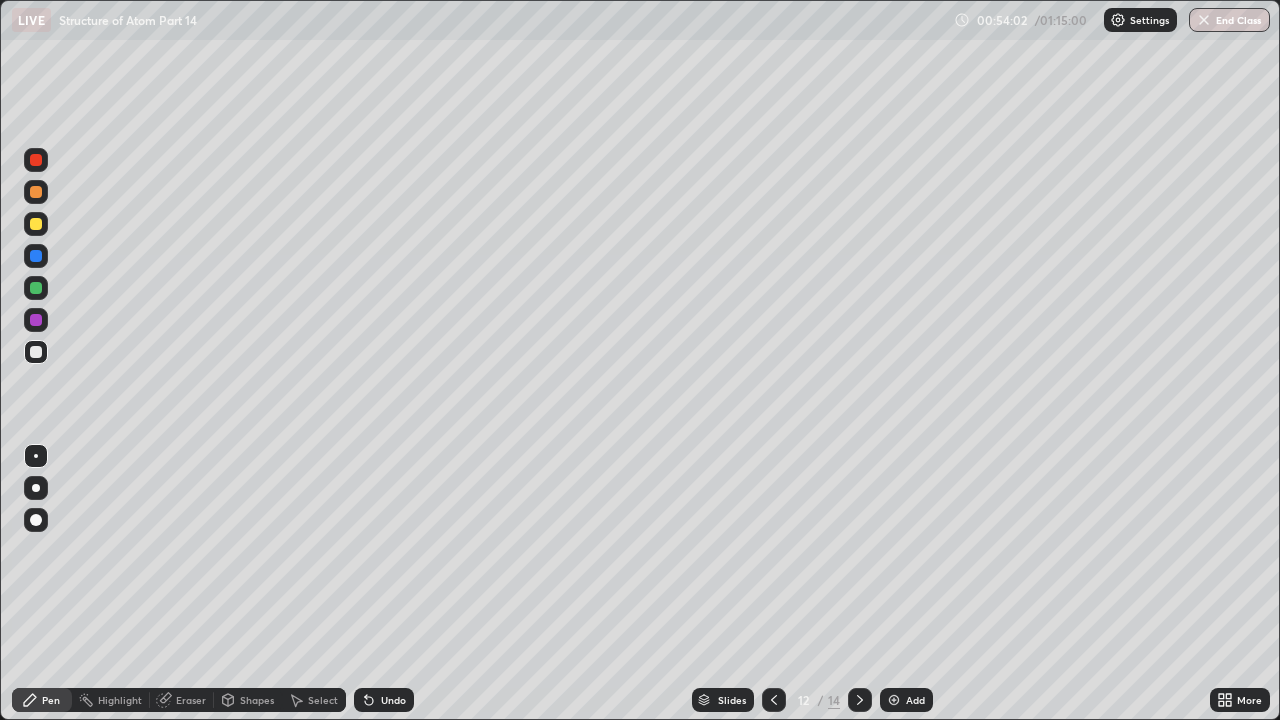 click 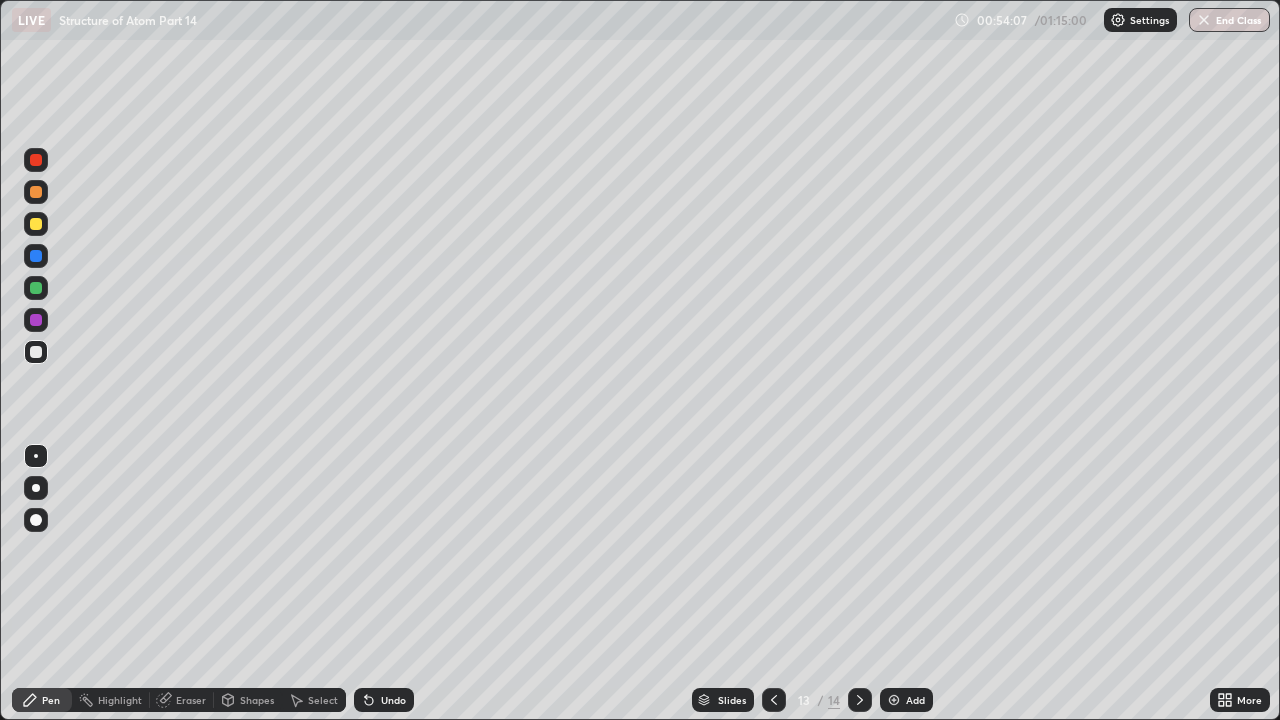 click 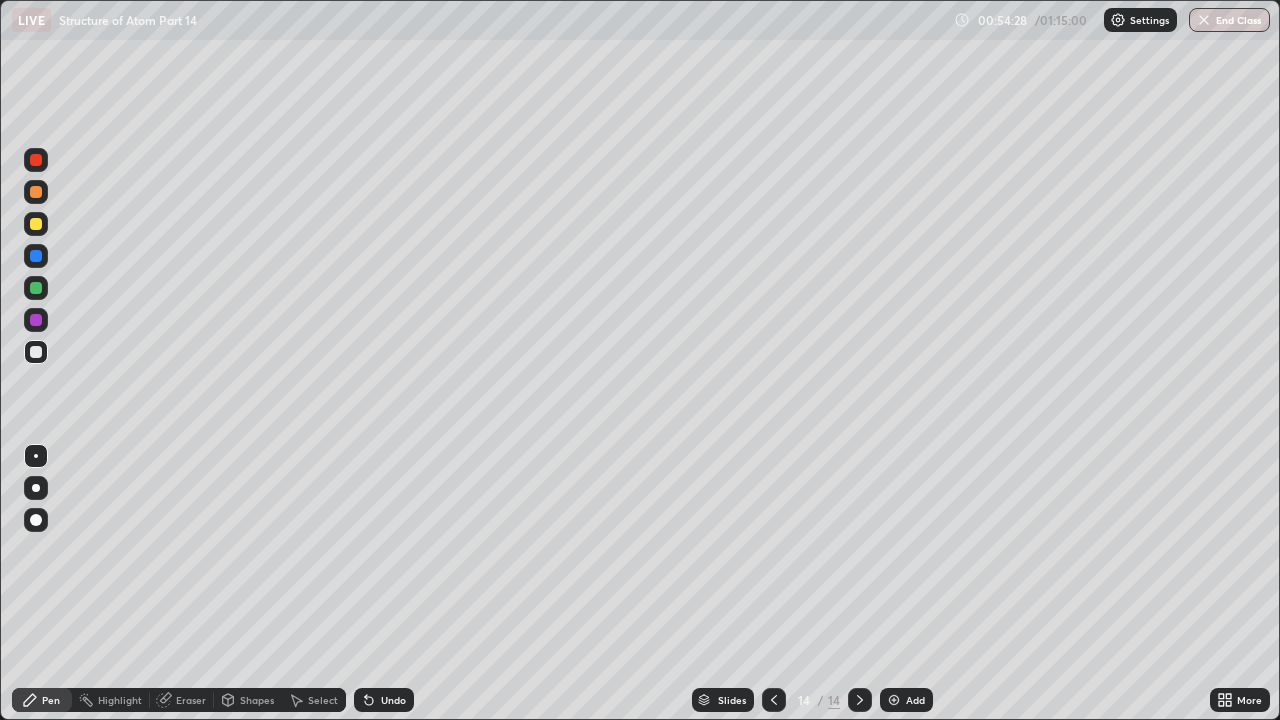 click 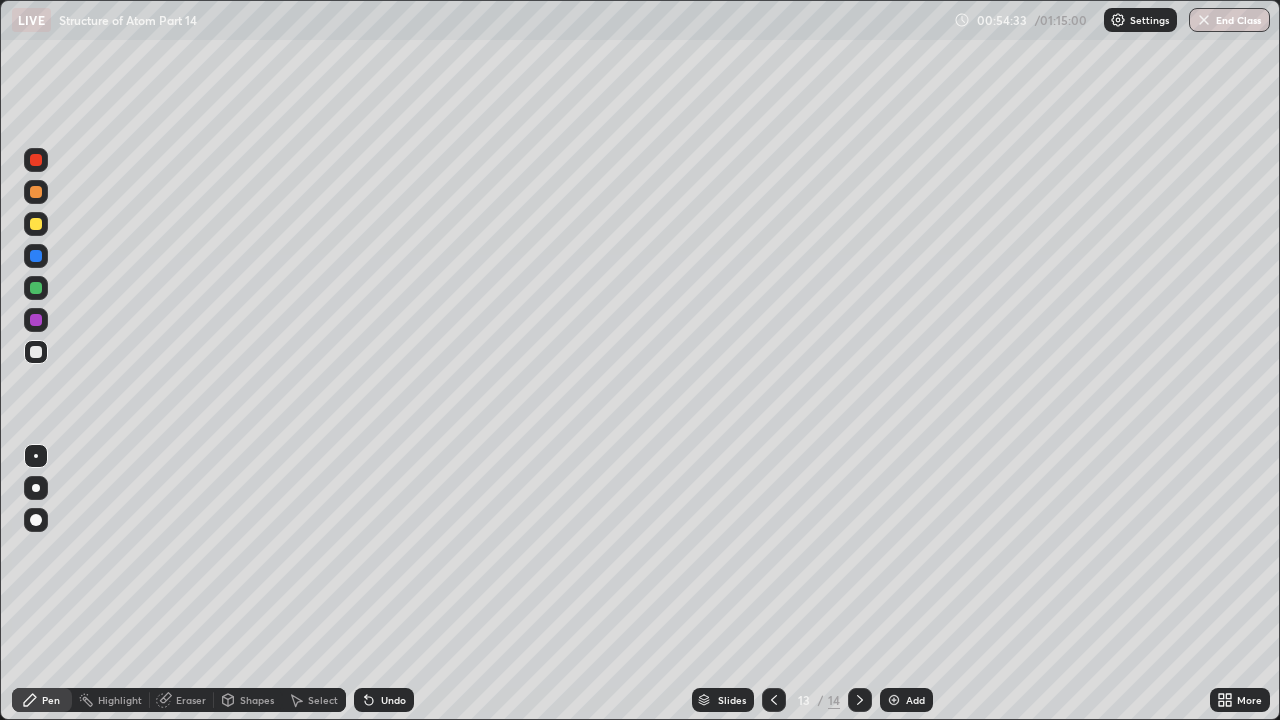 click 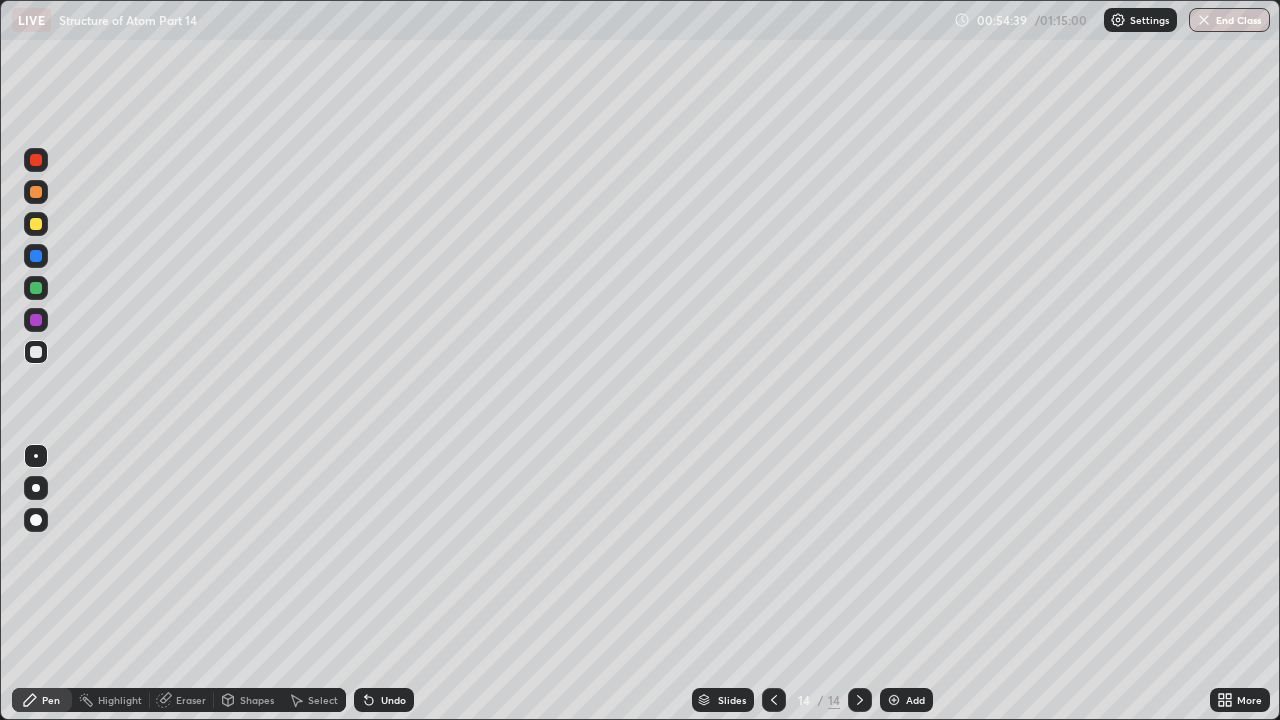 click 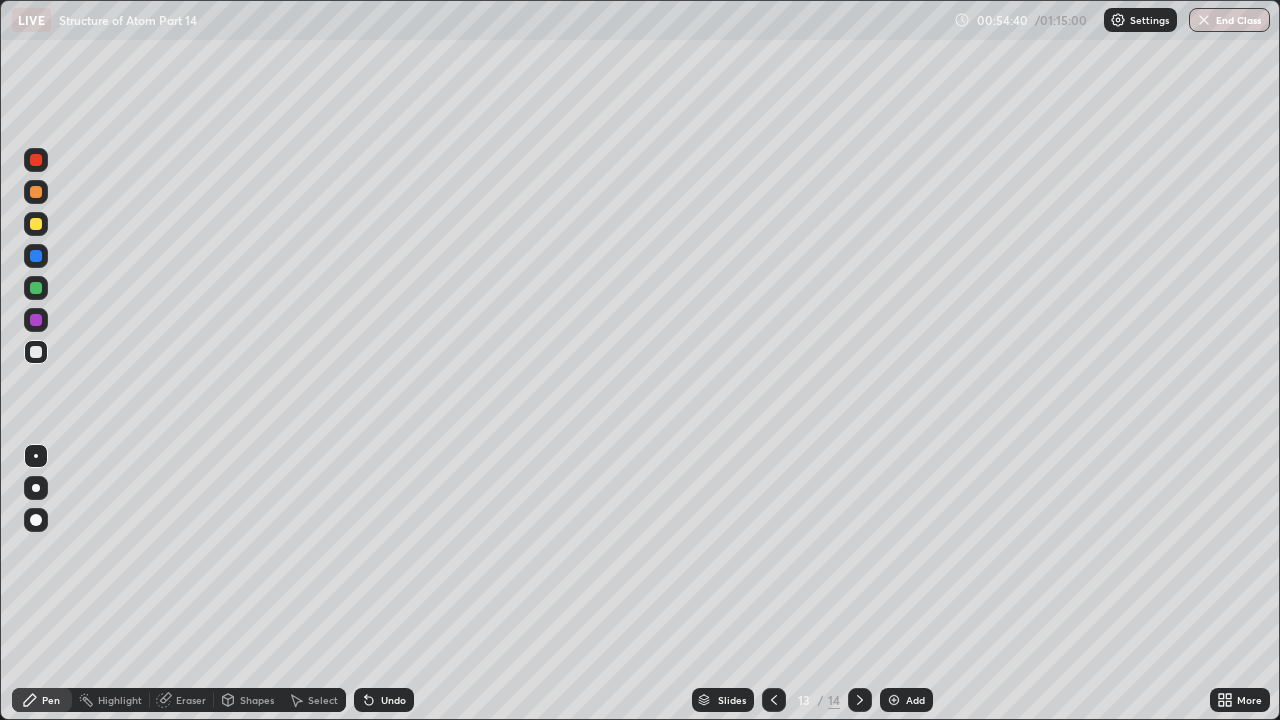click at bounding box center (774, 700) 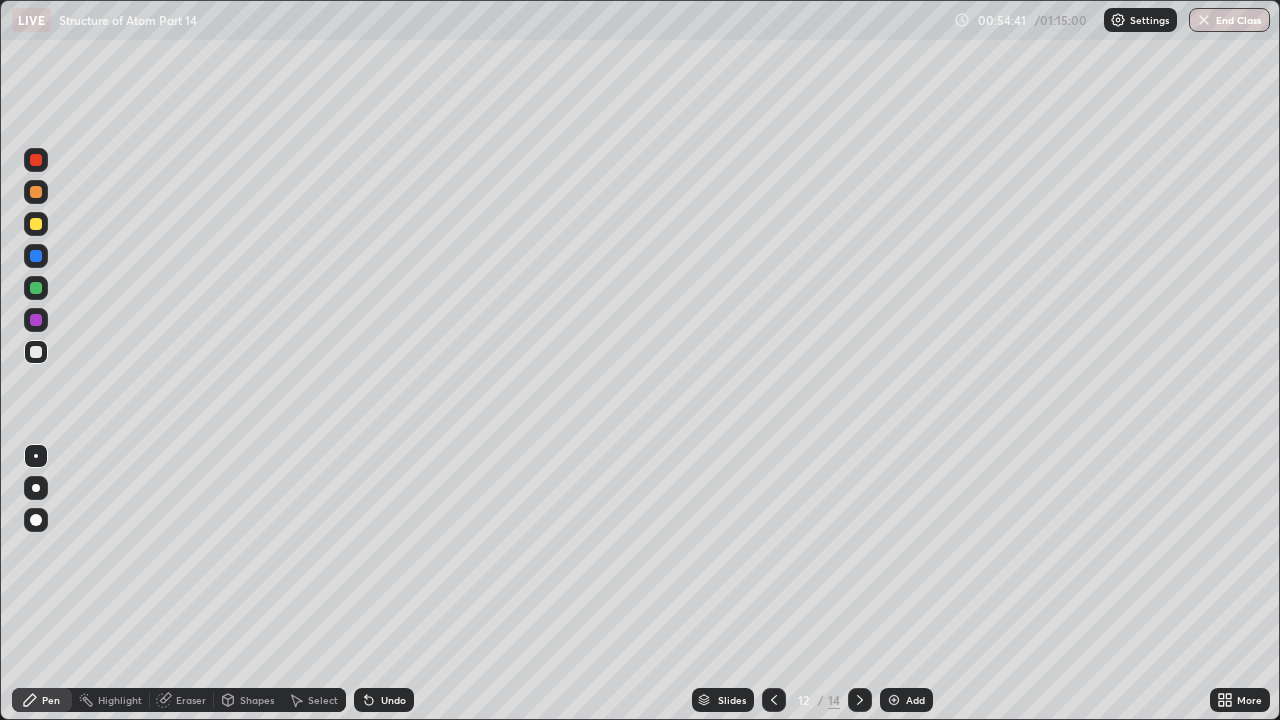 click 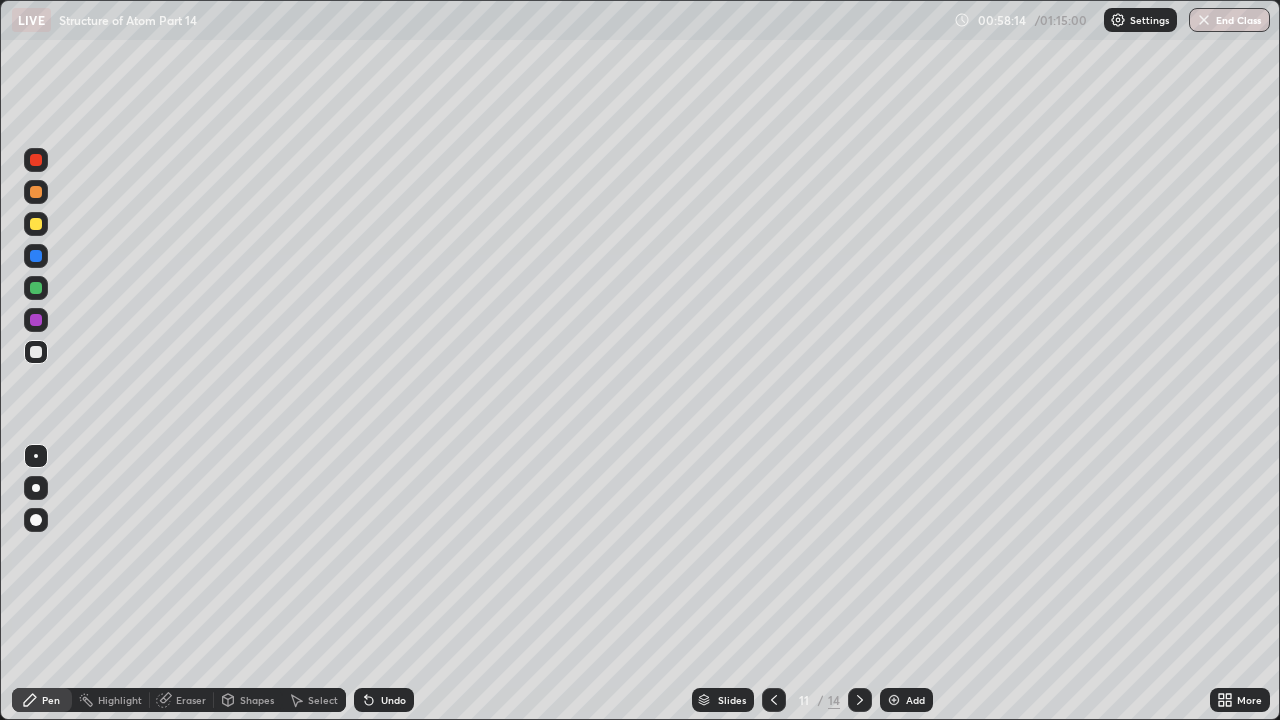 click 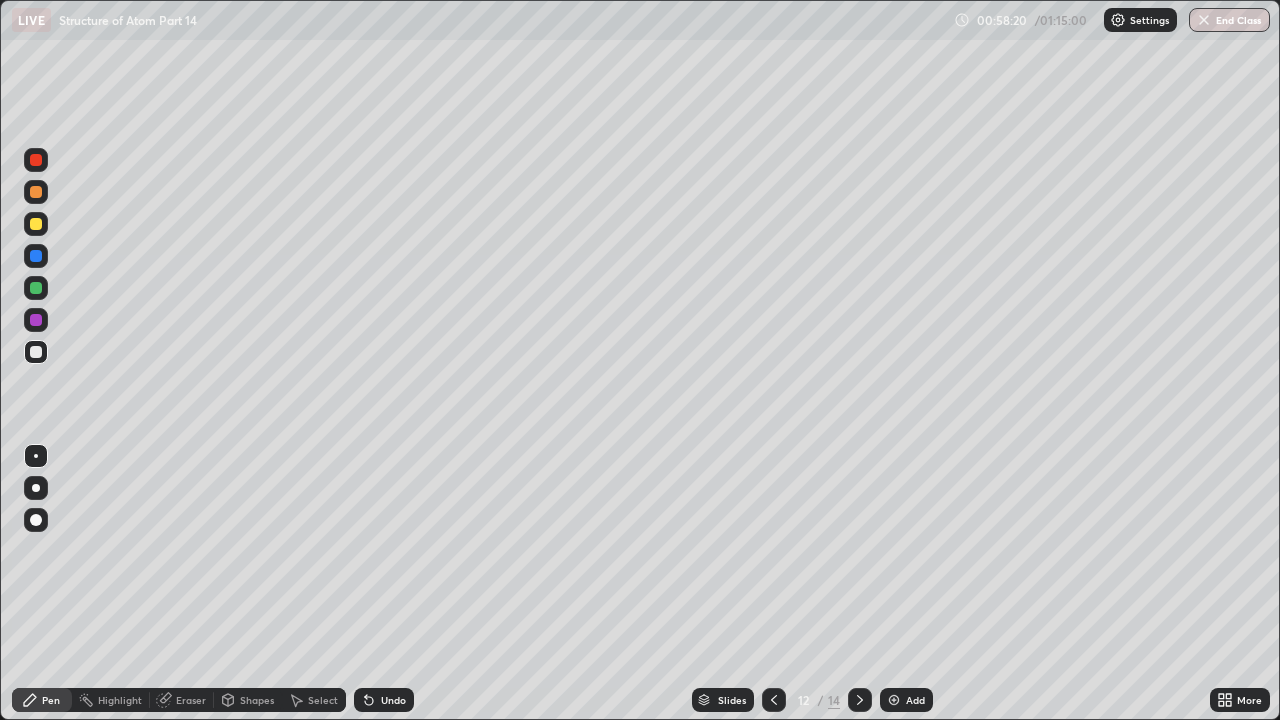 click 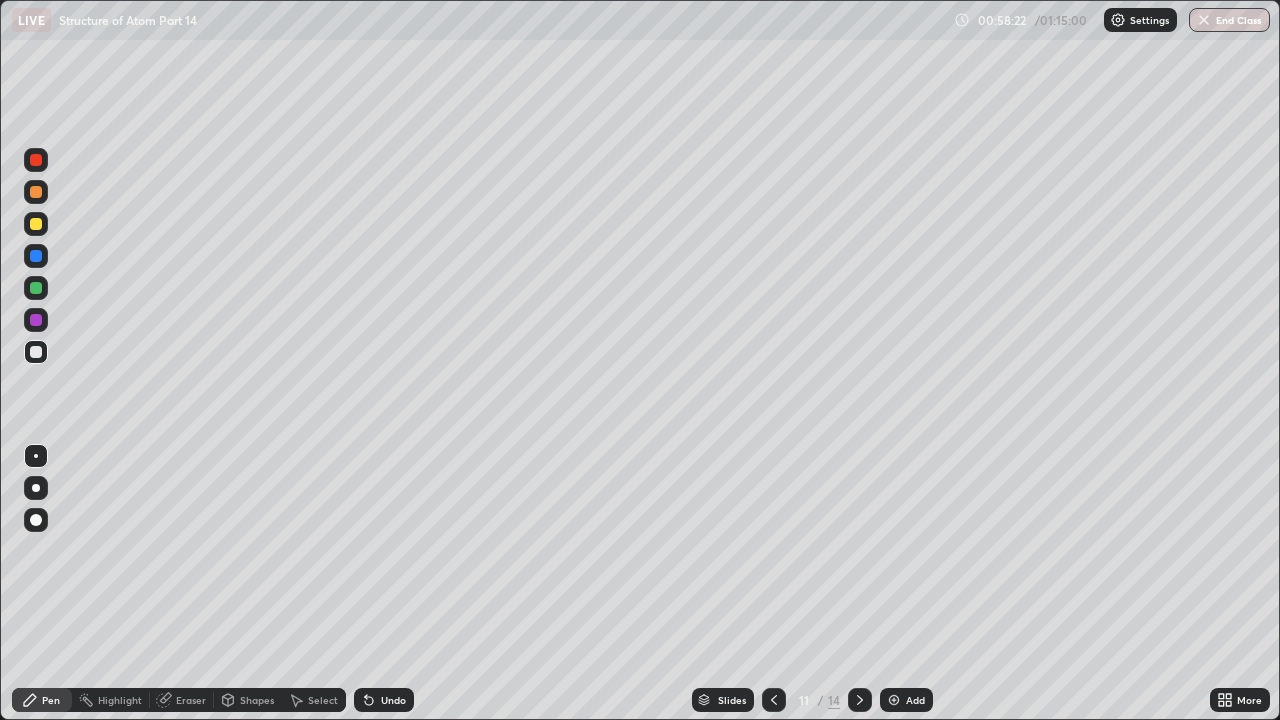 click 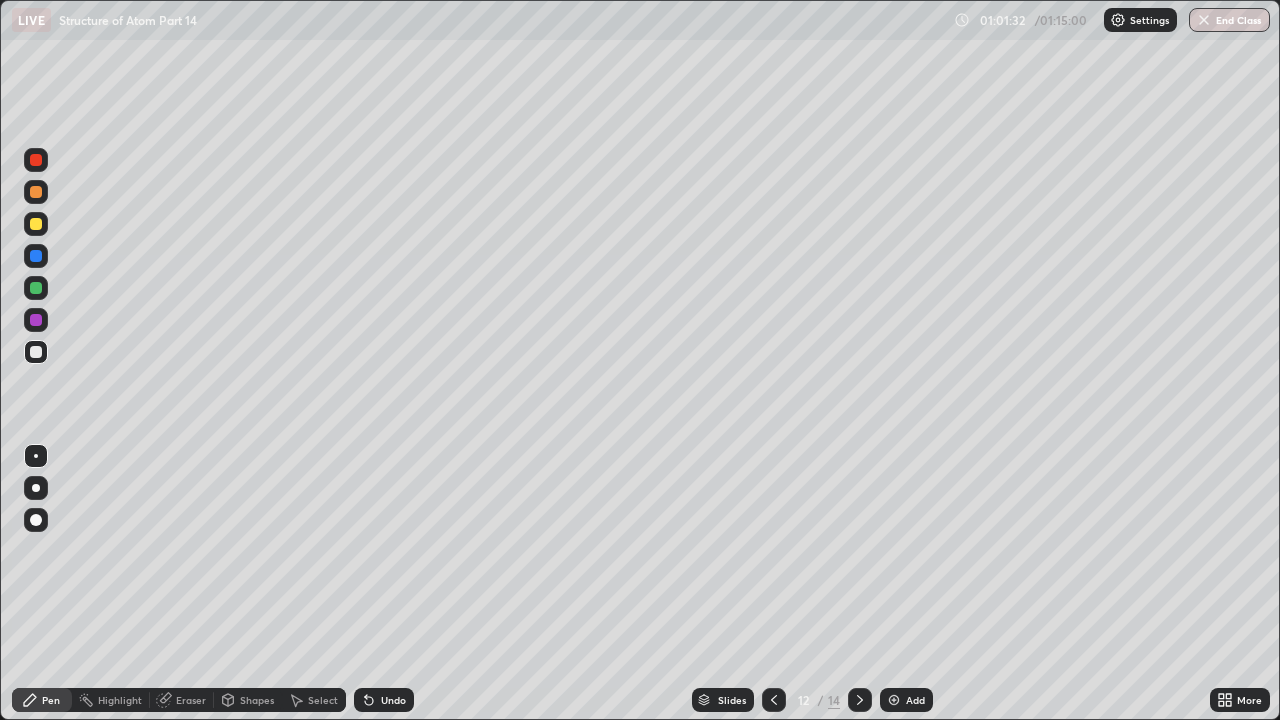 click 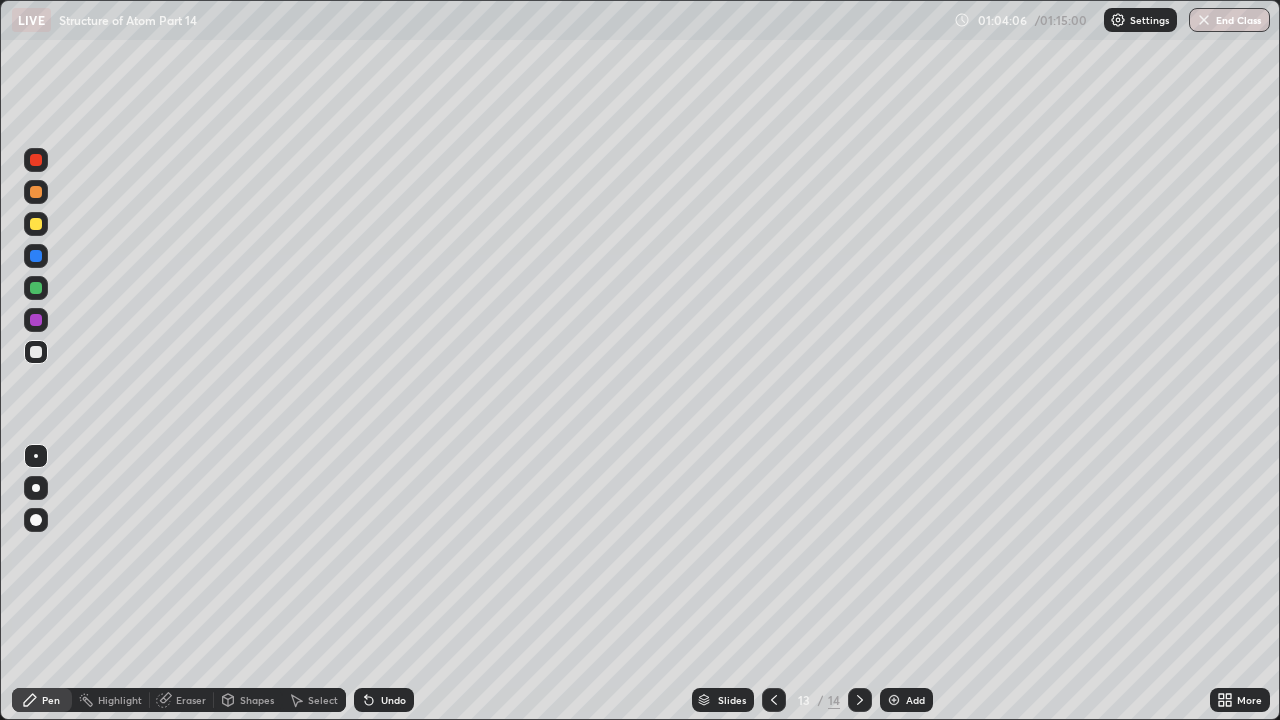 click on "Eraser" at bounding box center [191, 700] 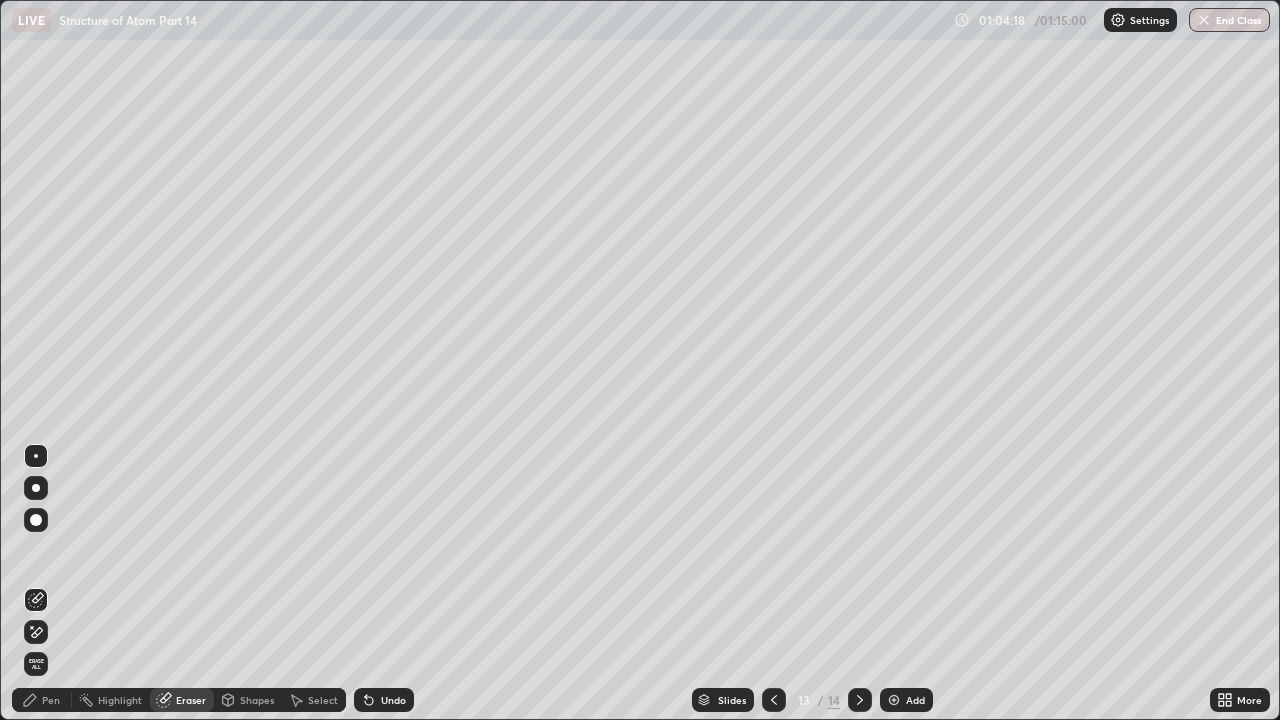 click 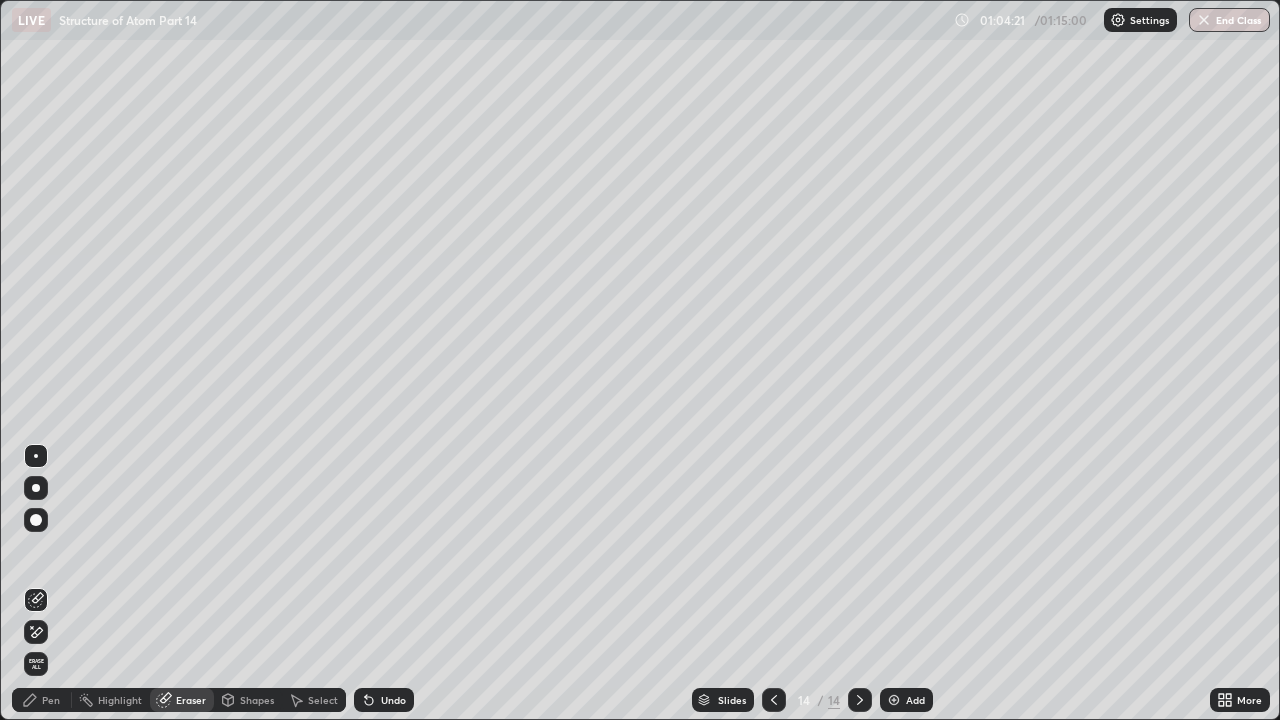 click 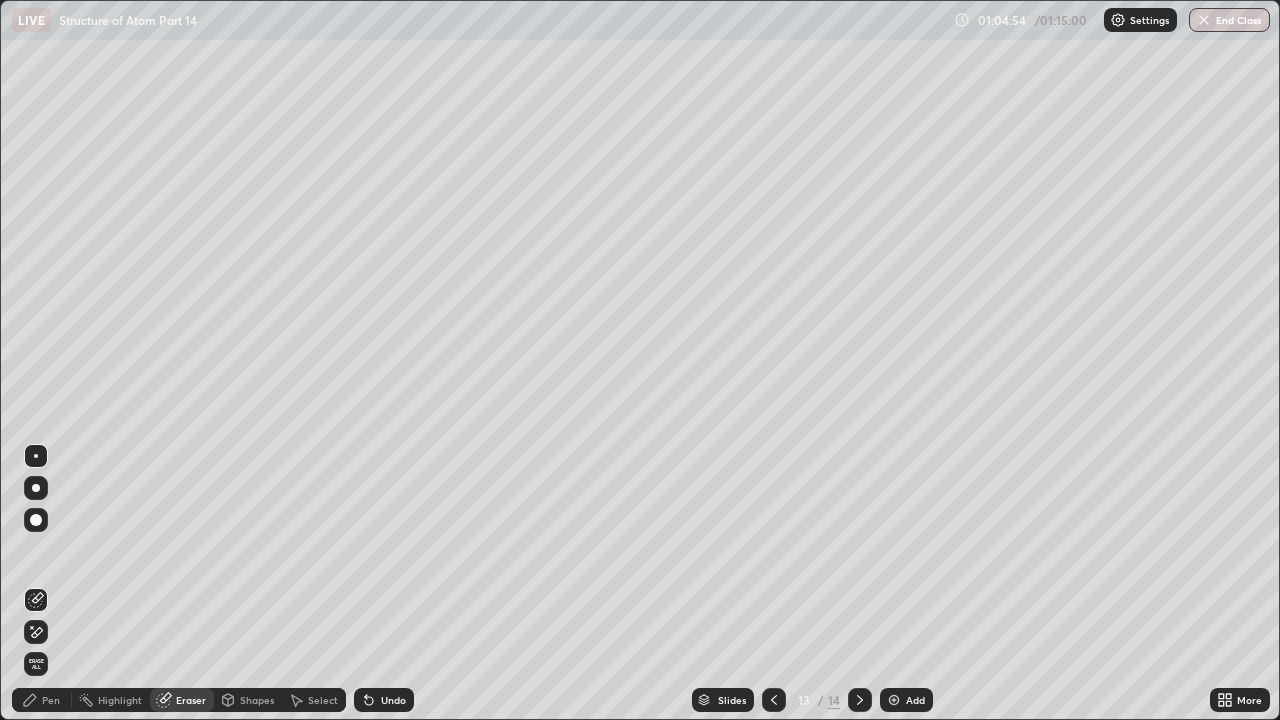 click 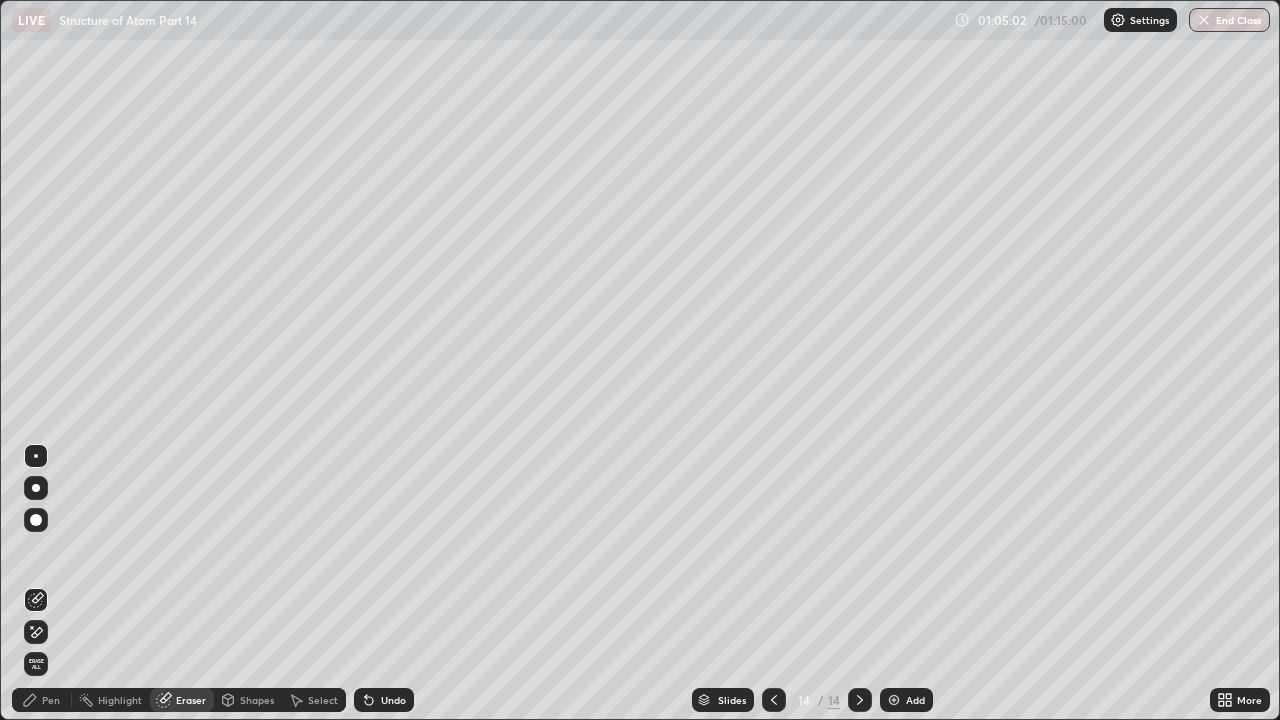 click 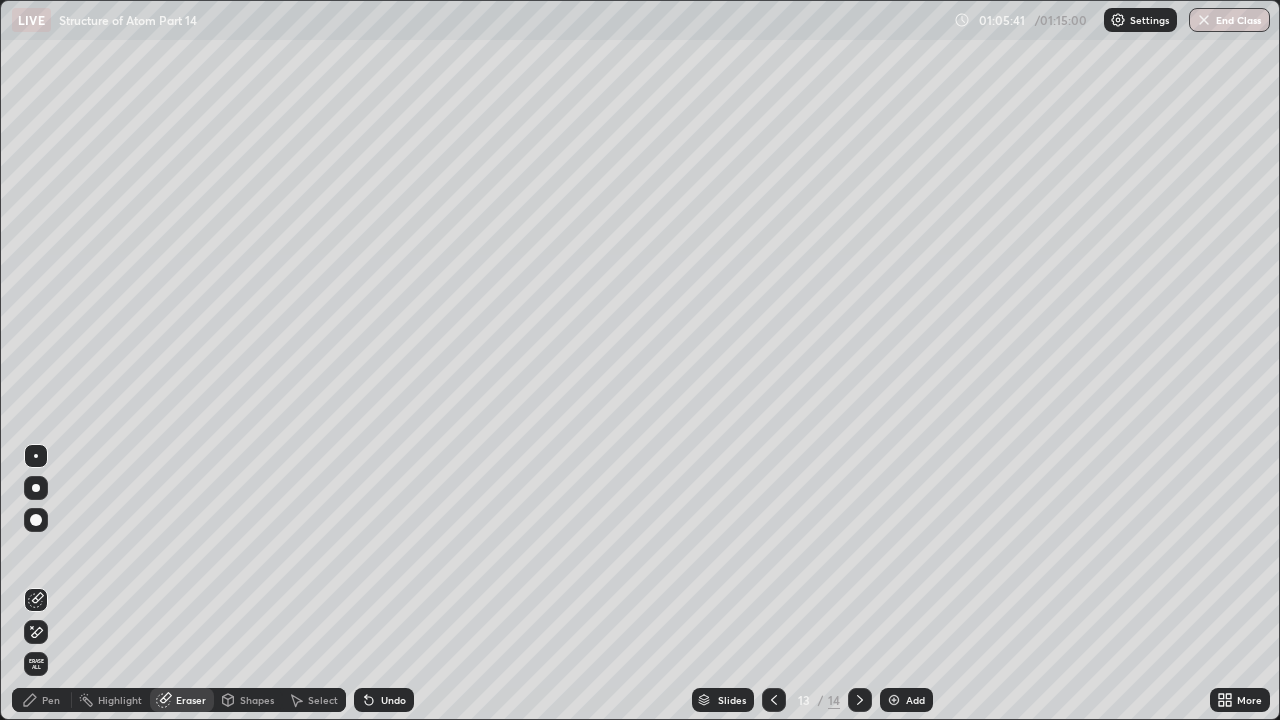 click on "Add" at bounding box center (906, 700) 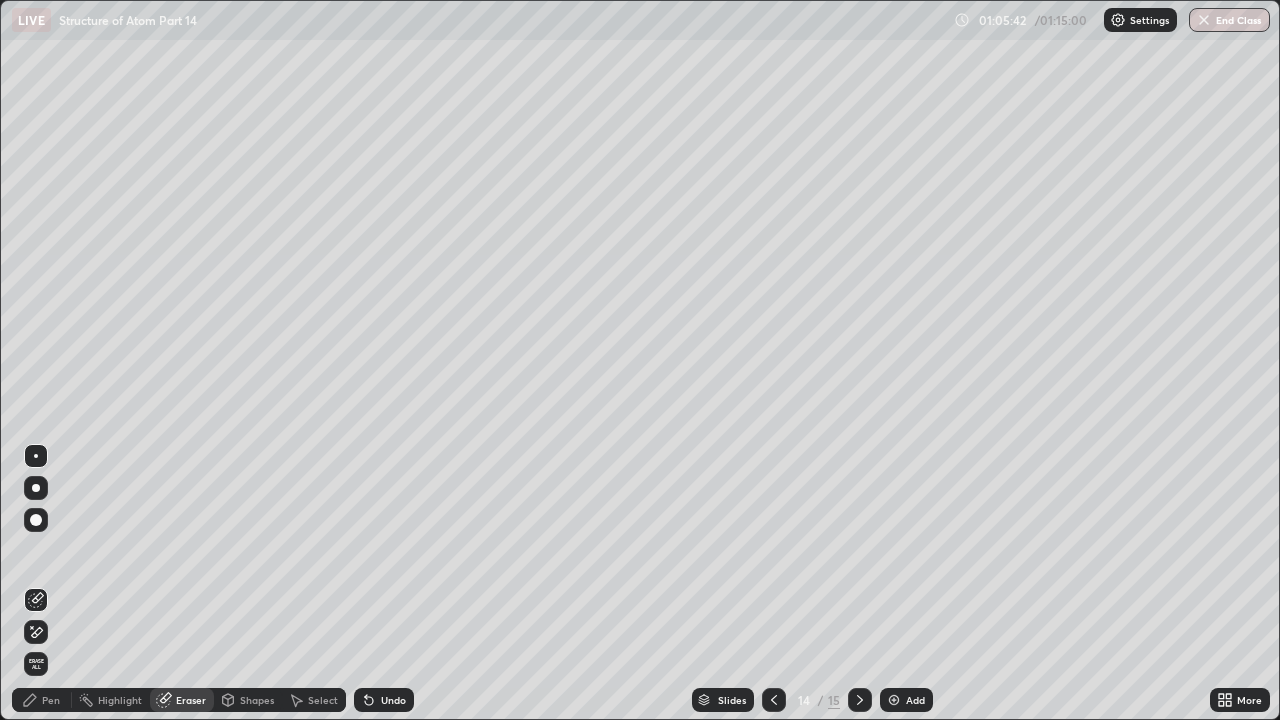 click 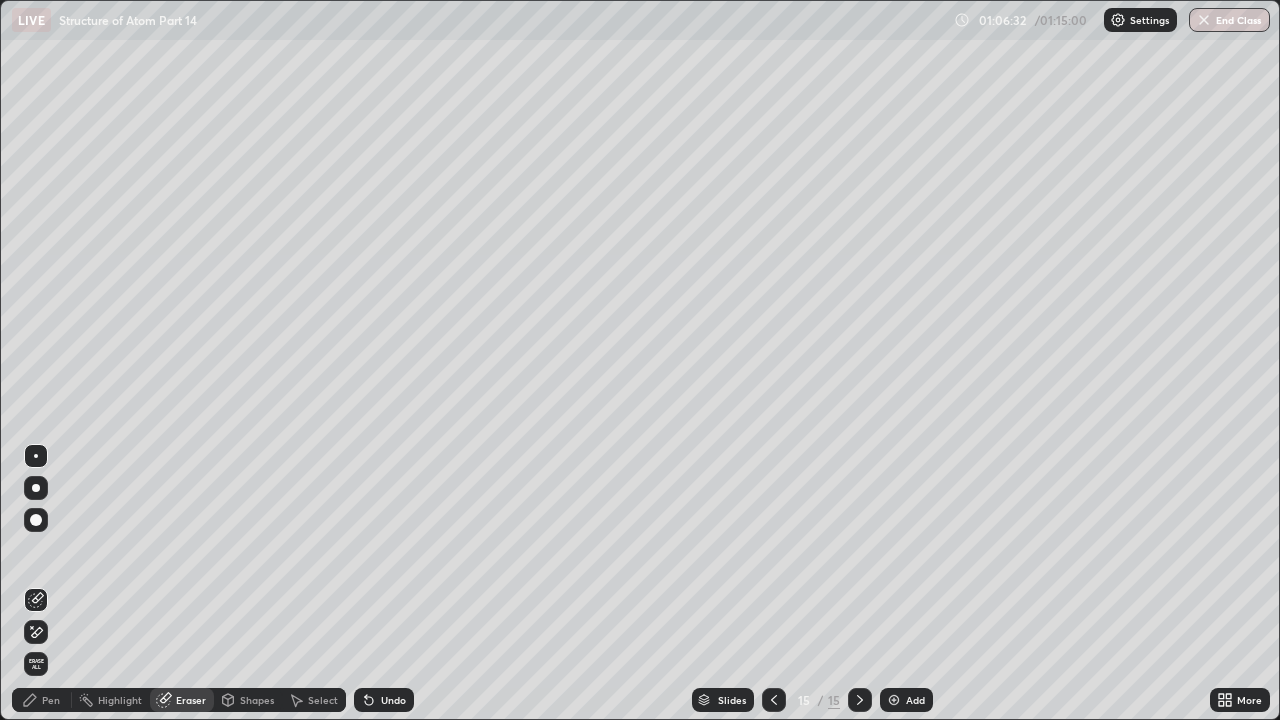 click on "Pen" at bounding box center (51, 700) 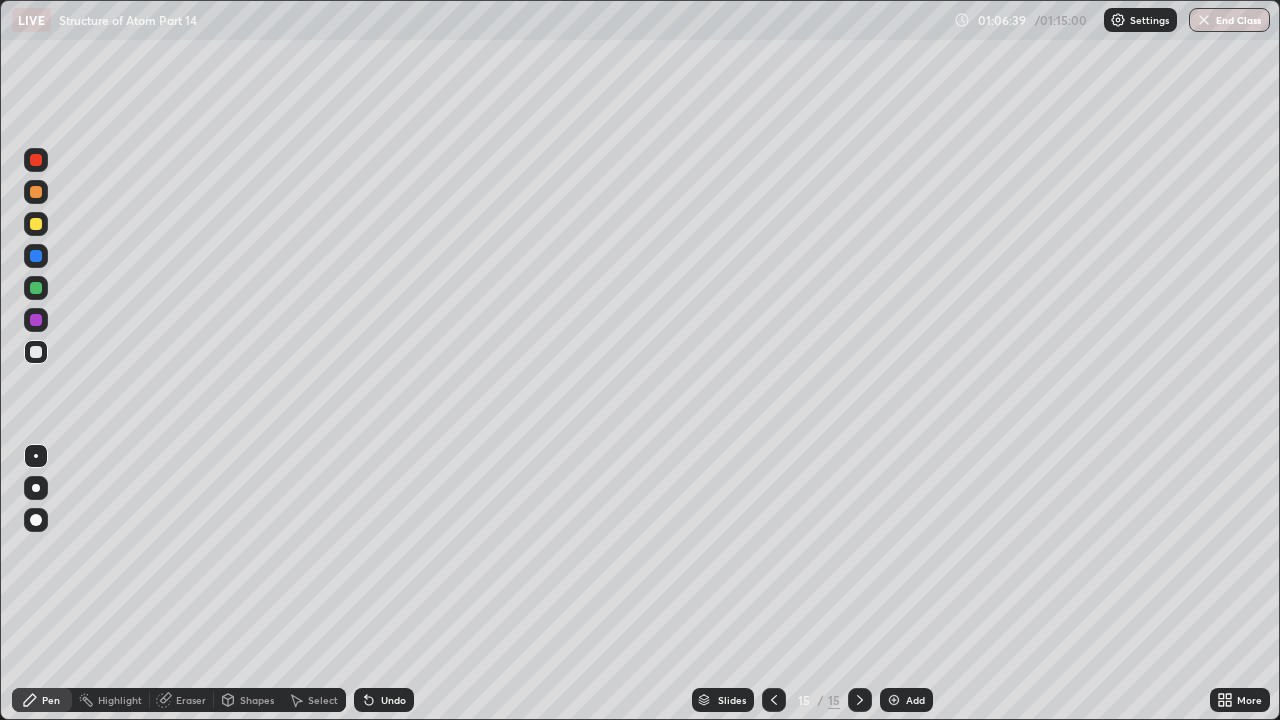 click at bounding box center (774, 700) 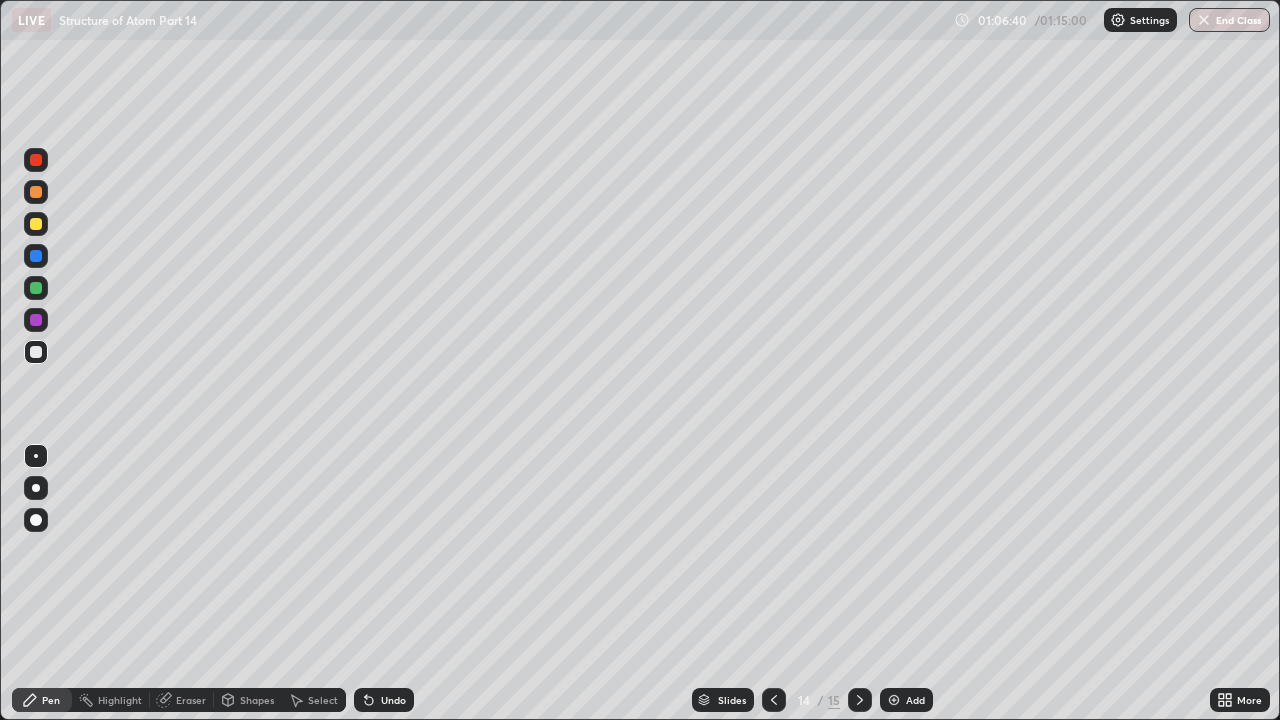 click 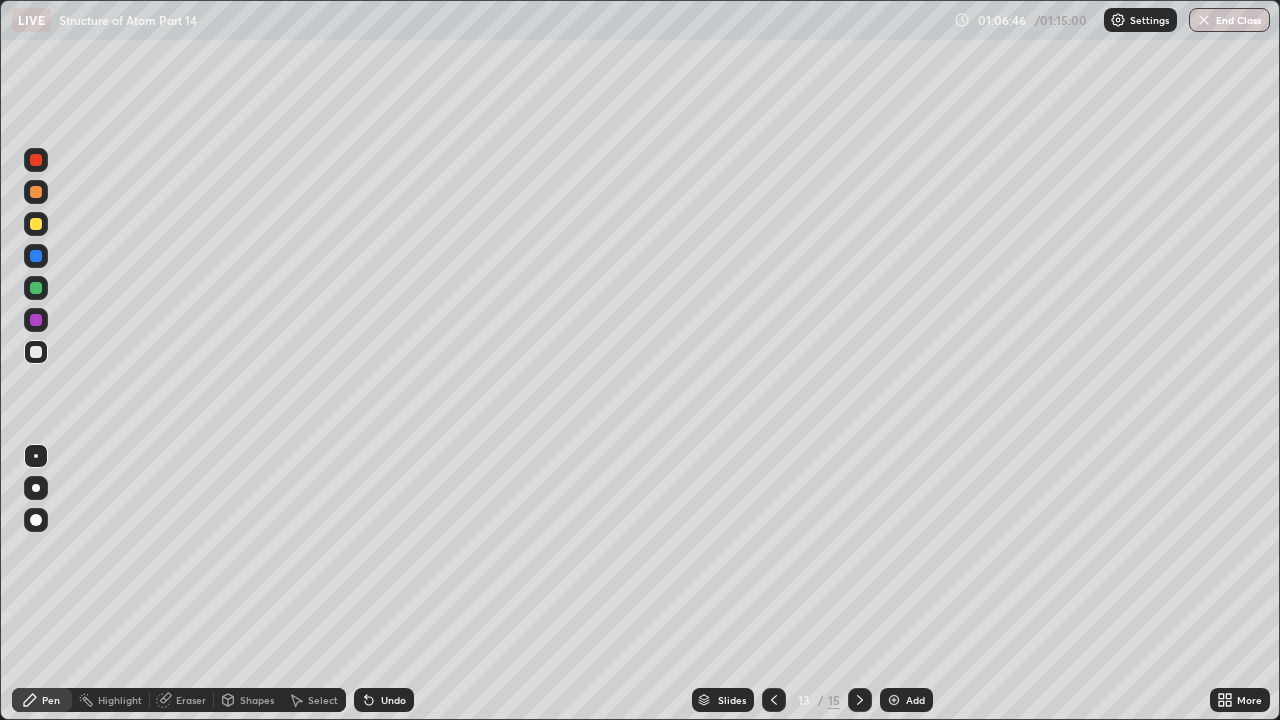 click 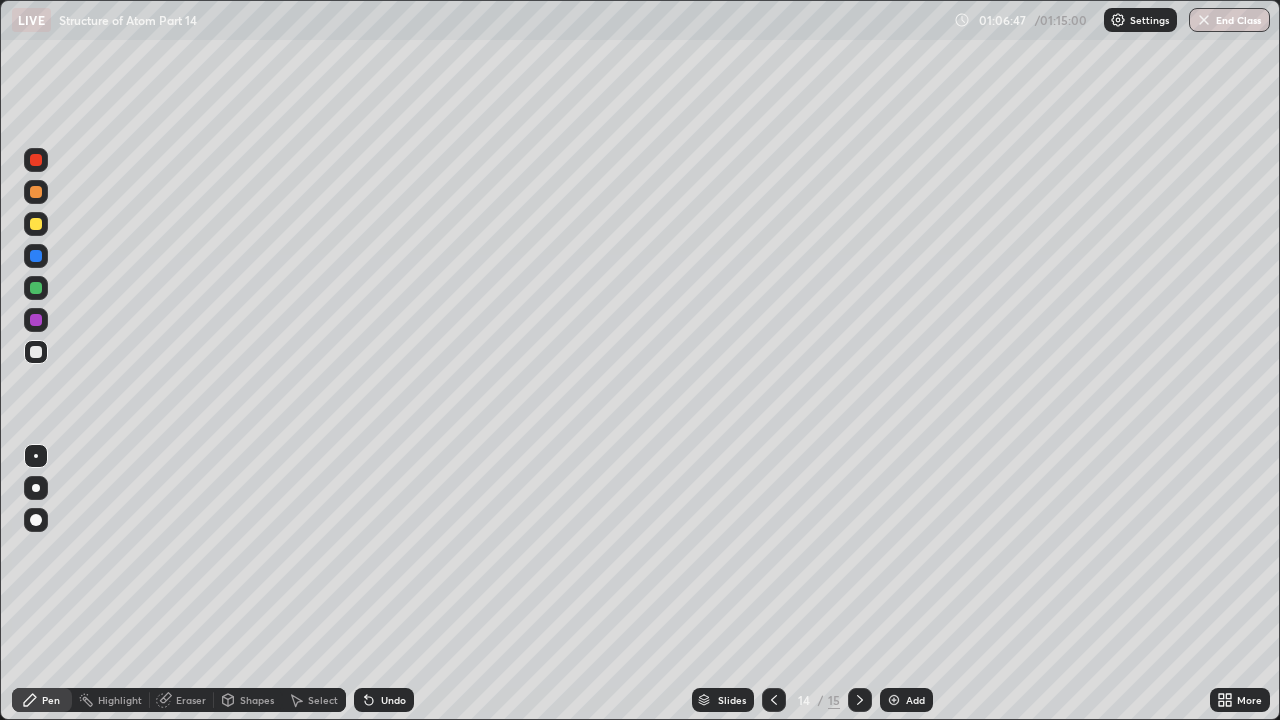 click 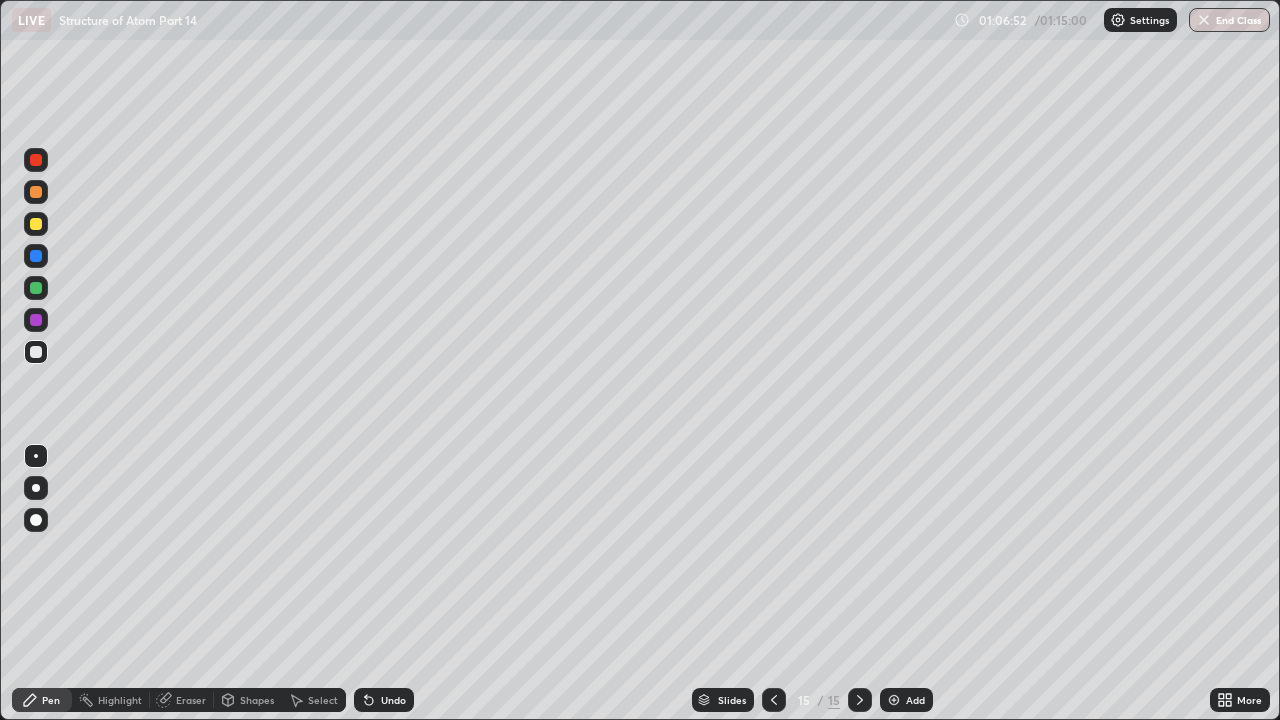 click at bounding box center (860, 700) 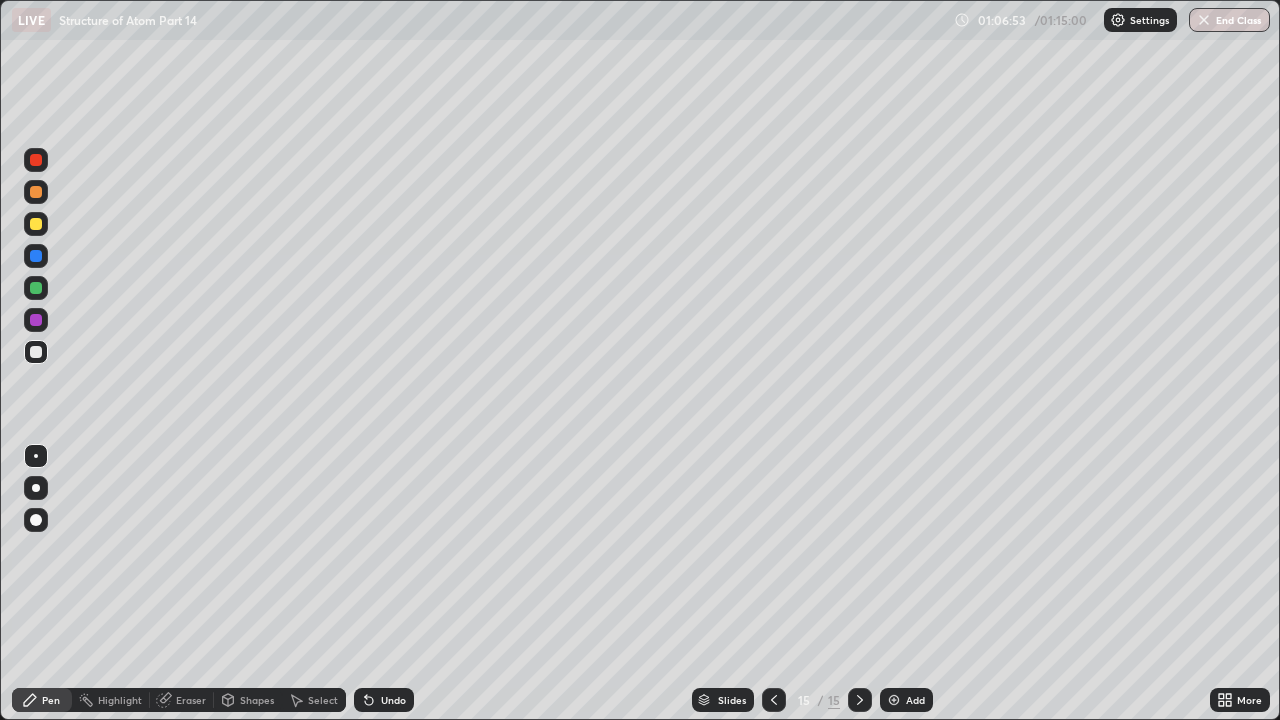 click on "Add" at bounding box center (906, 700) 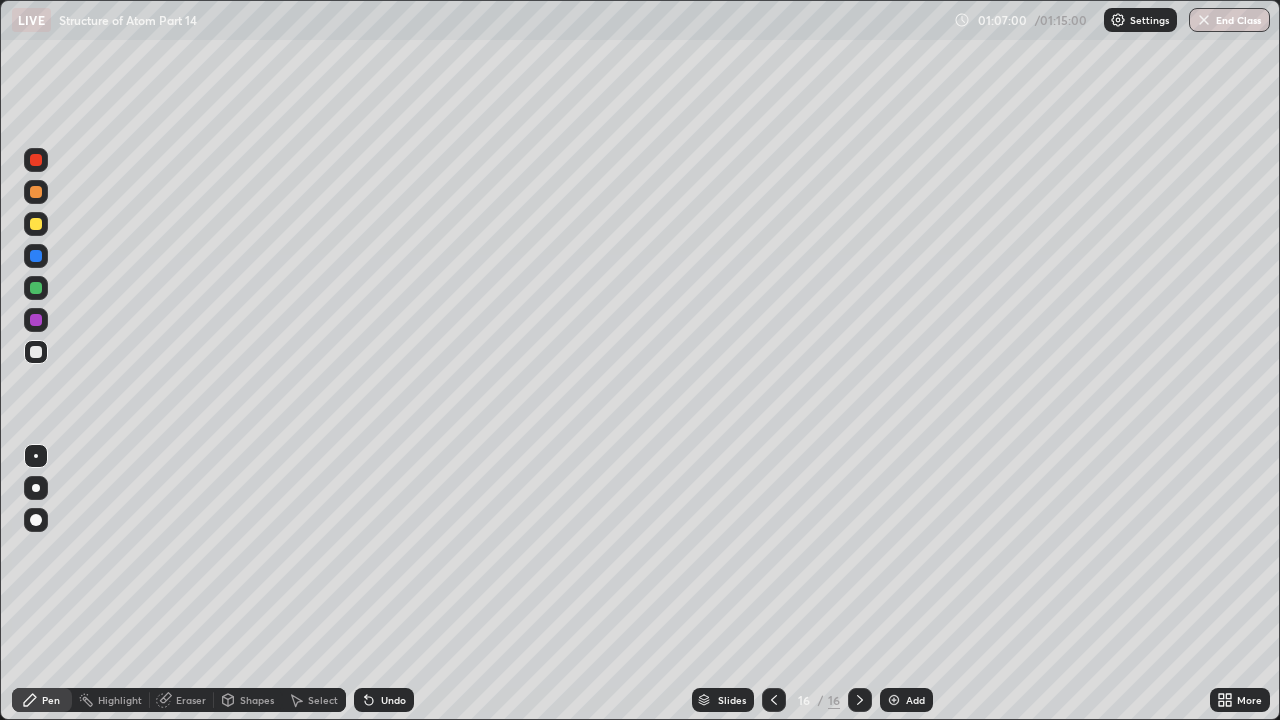 click on "Undo" at bounding box center (393, 700) 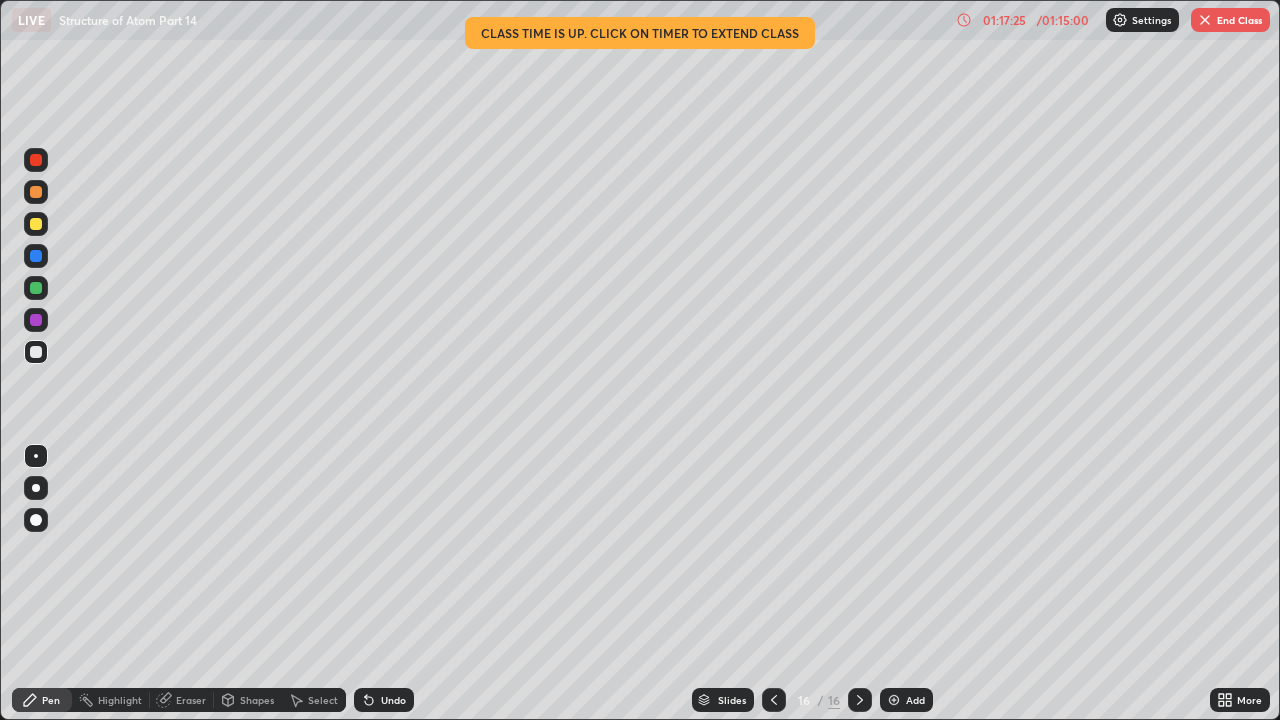 click on "End Class" at bounding box center (1230, 20) 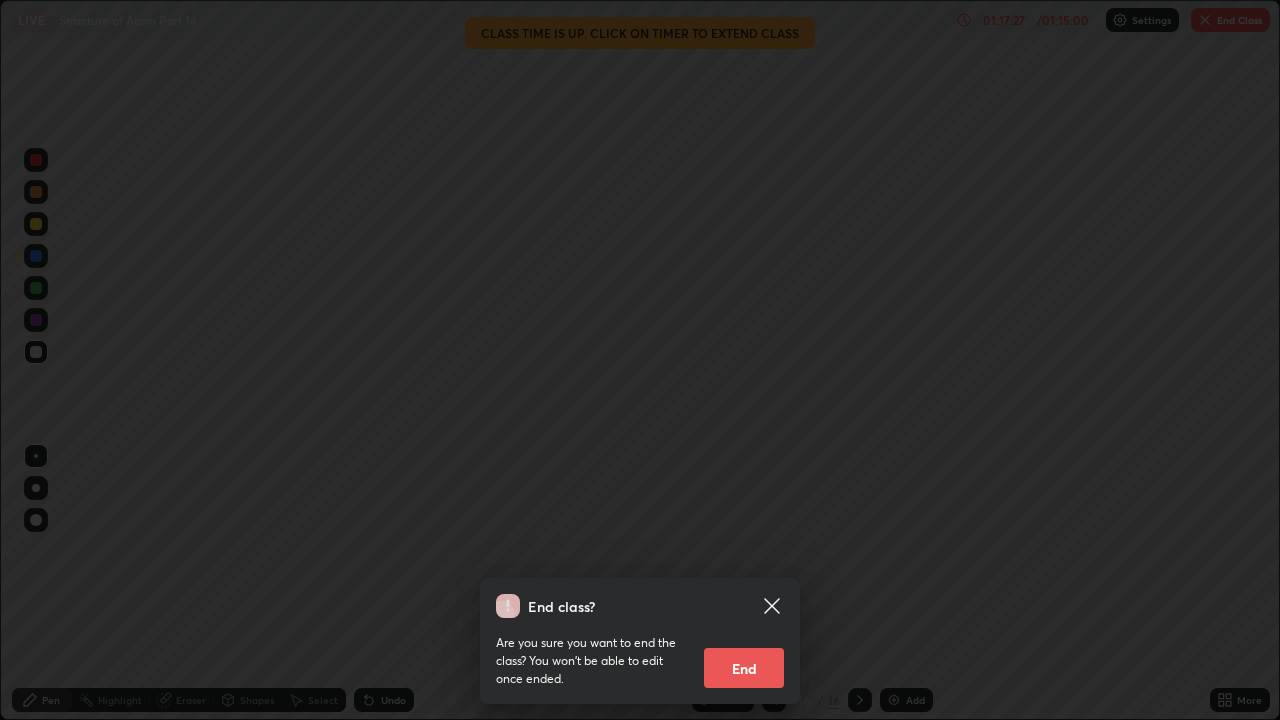 click on "End" at bounding box center [744, 668] 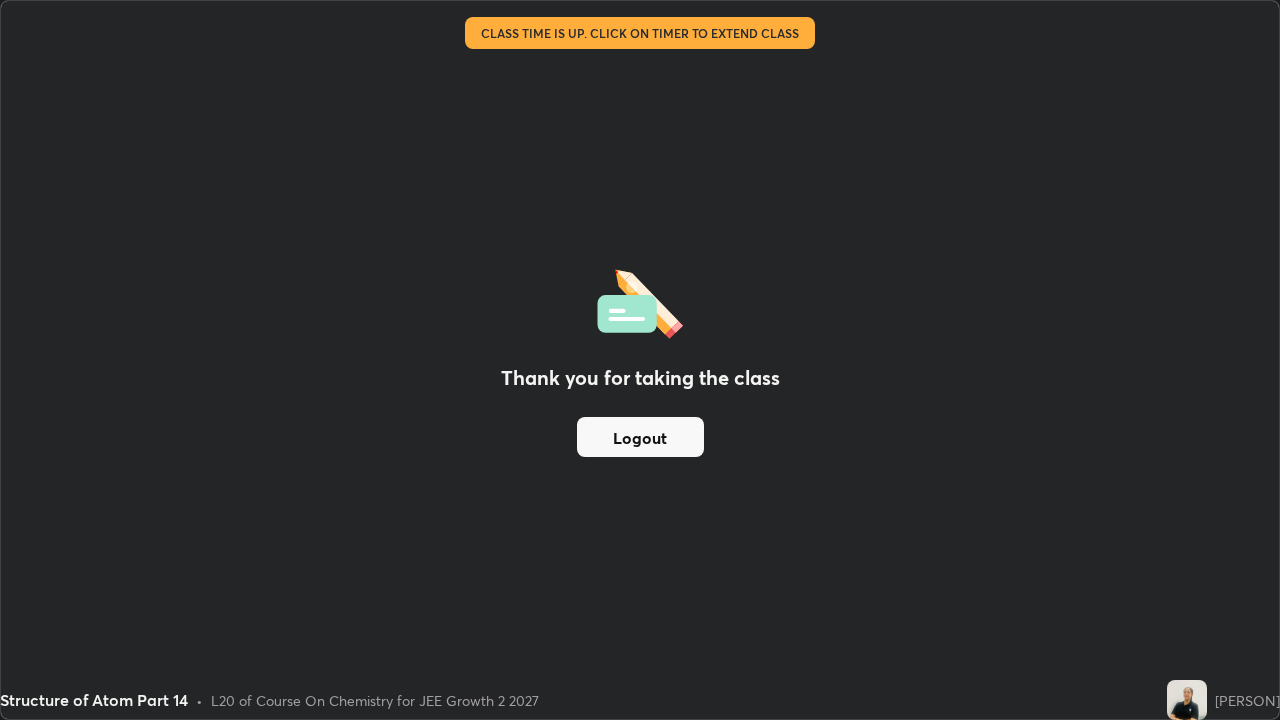 click on "Thank you for taking the class Logout" at bounding box center [640, 360] 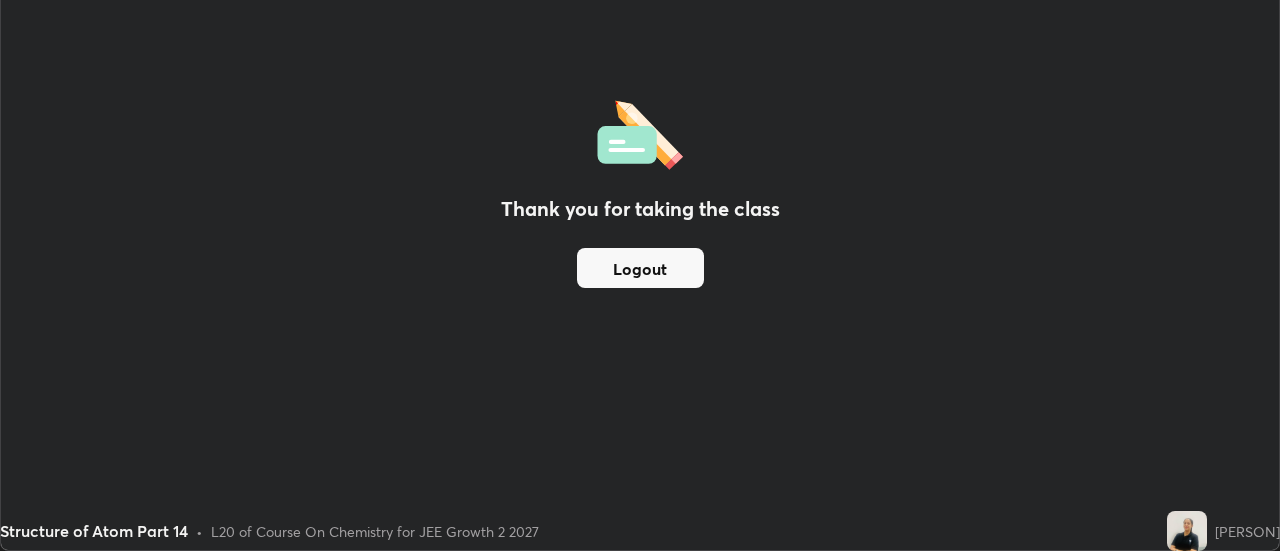 scroll, scrollTop: 551, scrollLeft: 1280, axis: both 